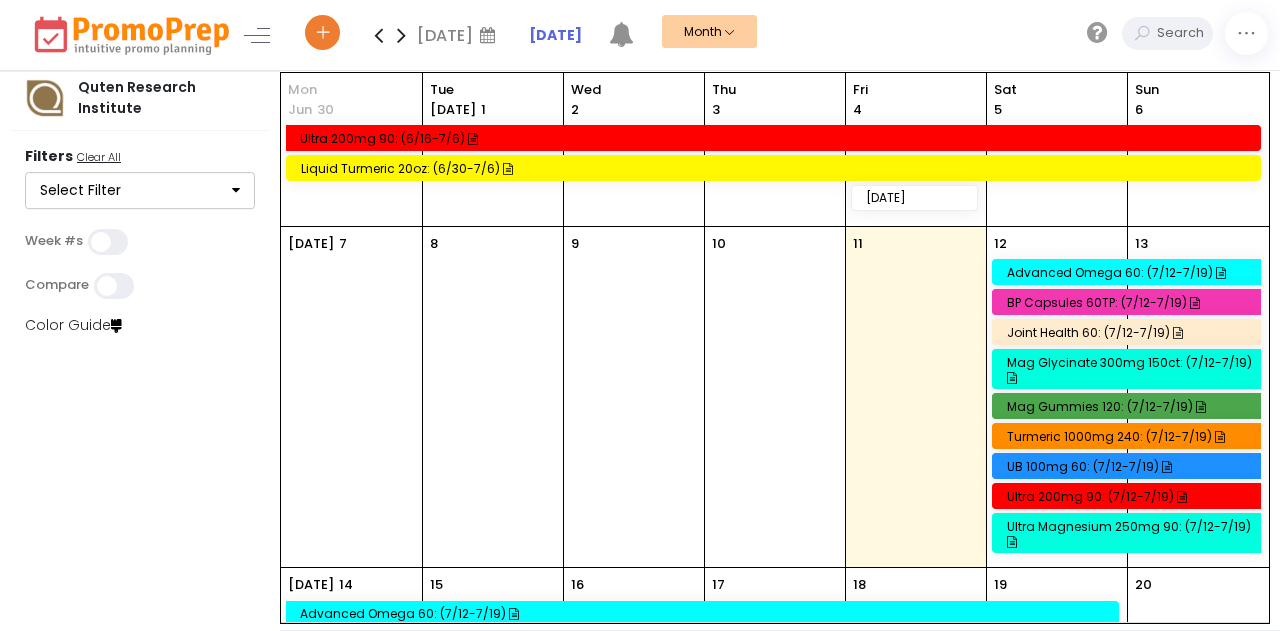 scroll, scrollTop: 0, scrollLeft: 0, axis: both 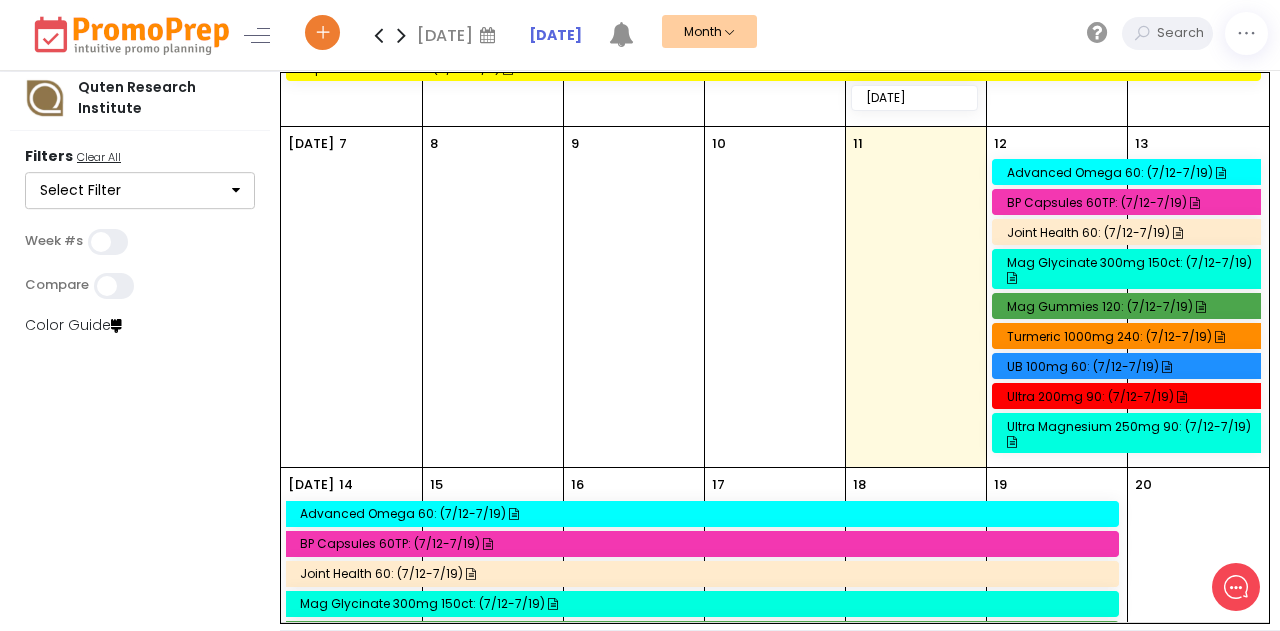 click on "Turmeric 1000mg 240:  (7/12-7/19)" at bounding box center [1130, 336] 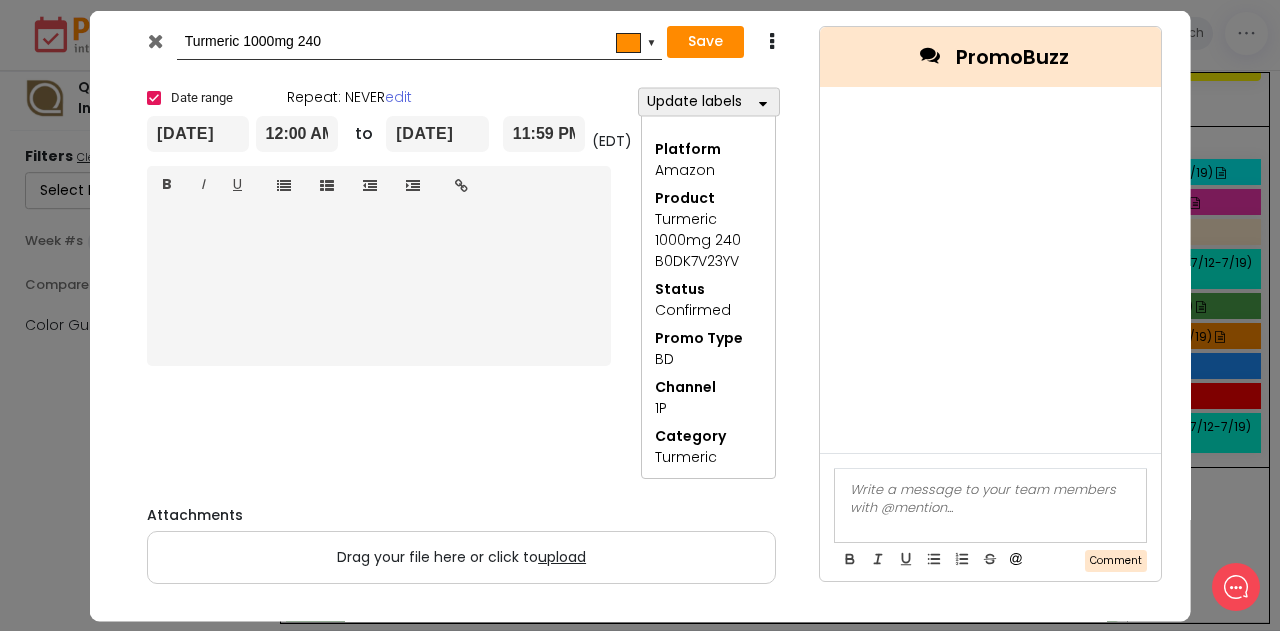 click on "Turmeric 1000mg 240 #ff8c00 ▼       Save   Duplicate   Delete   ×  Date range  Repeat: NEVER  edit [DATE] 12:00 AM  to  [DATE] 11:59 PM  (EDT)    Normal text   Normal text Heading 1 Heading 2 Heading 3 Heading 4 Heading 5 Heading 6 B I U   Insert link × http://   Open link in new window Cancel Insert link <div><div><div><div><div><div><div><div><div><div><div><div><div><div><div>Turmeric 1000mg 240 B0DK7V23YV</div></div><div><div></div></div></div></div></div><div><div></div></div></div></div><div><div></div></div></div><div><div></div></div></div><div><div></div></div></div><div><div></div></div></div><div><div></div></div></div><div><div></div></div></div><div><div></div></div></div><div><div></div></div></div><div><div></div></div>  Update labels  Platform * Select All Clear All Amazon Product * Select All Clear All Advanced Omega 60 B0DCLLDK9Z Advanced Omega 90 B0CWPY1XYN Bovine B0716Q35T1 BP Capsules 60 B0CTJ87Q7R BP Capsules 60TP B0CQVYCQQR BP Chews 60 B0CQVX3VZT BP Chews 90 B0CX3CVKHB" at bounding box center (640, 315) 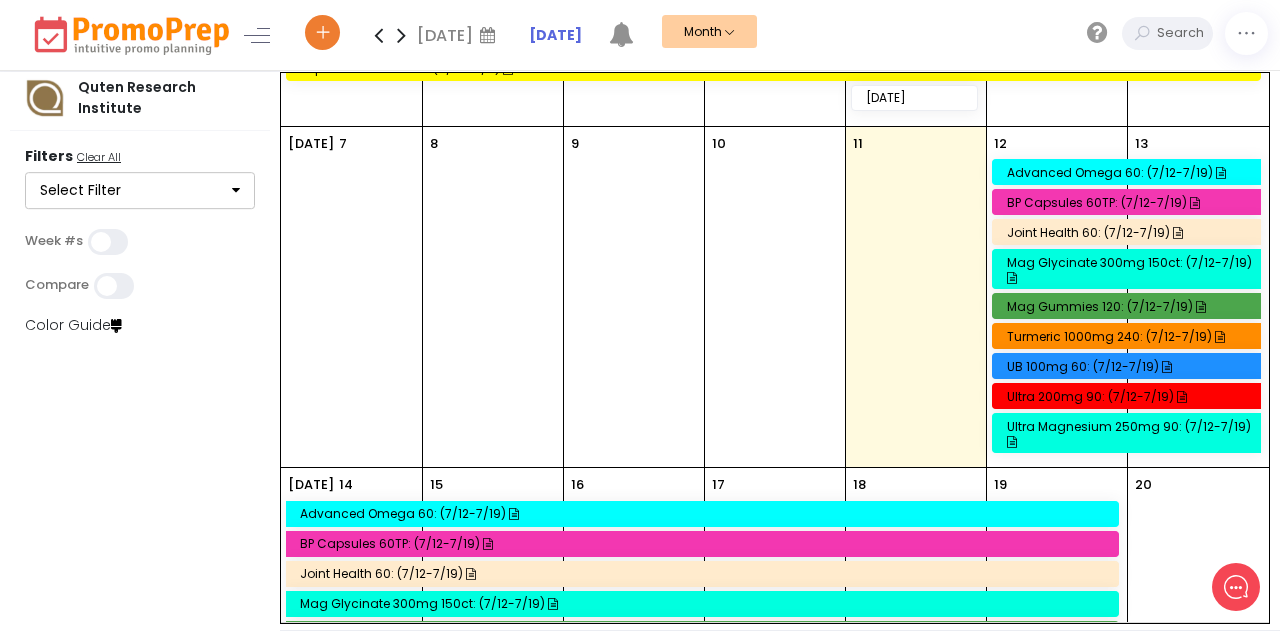 click on "Joint Health 60:  (7/12-7/19)" at bounding box center (1130, 232) 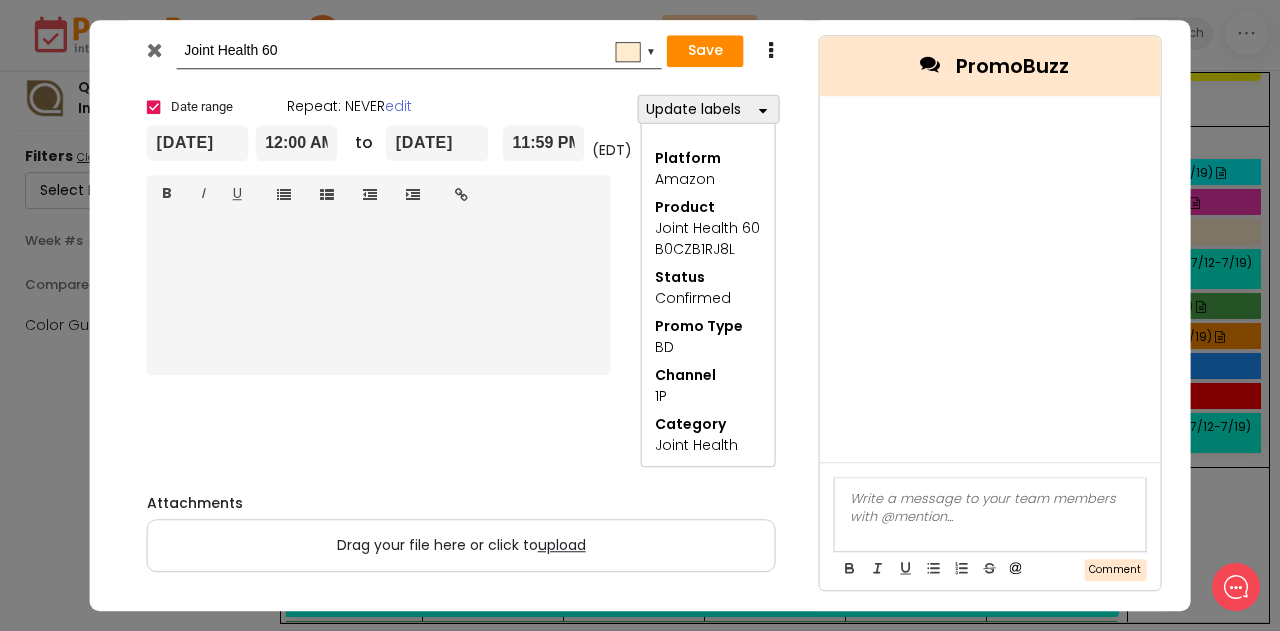 click at bounding box center (154, 50) 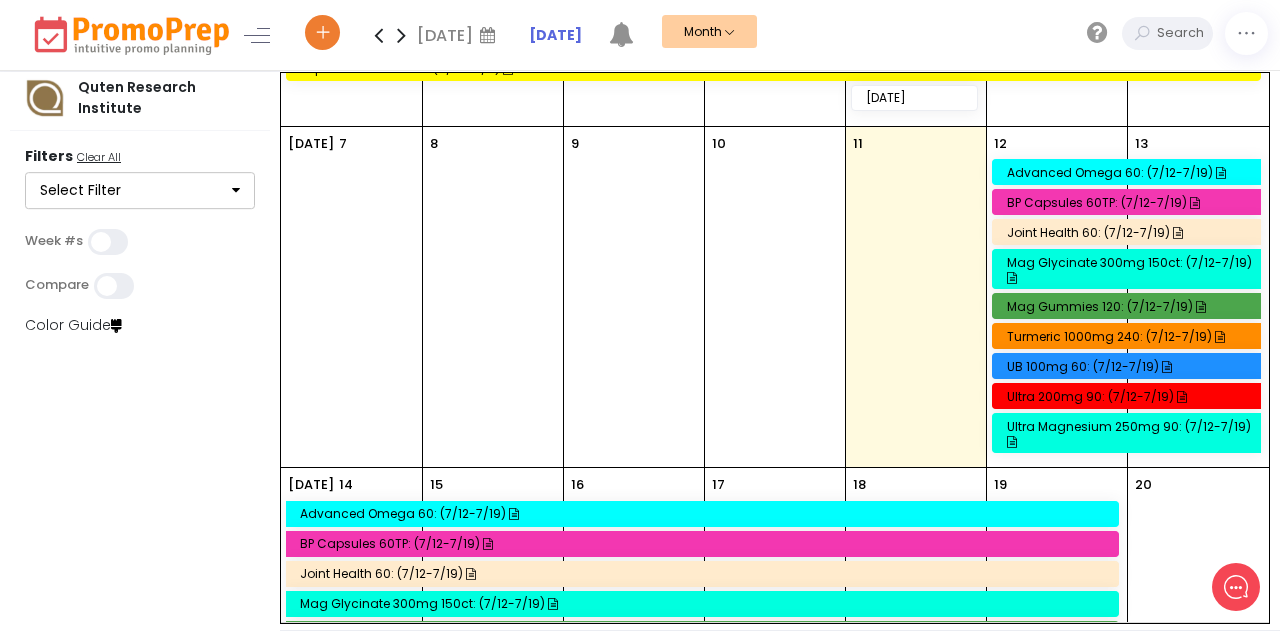 click on "Joint Health 60:  (7/12-7/19)" at bounding box center (1130, 232) 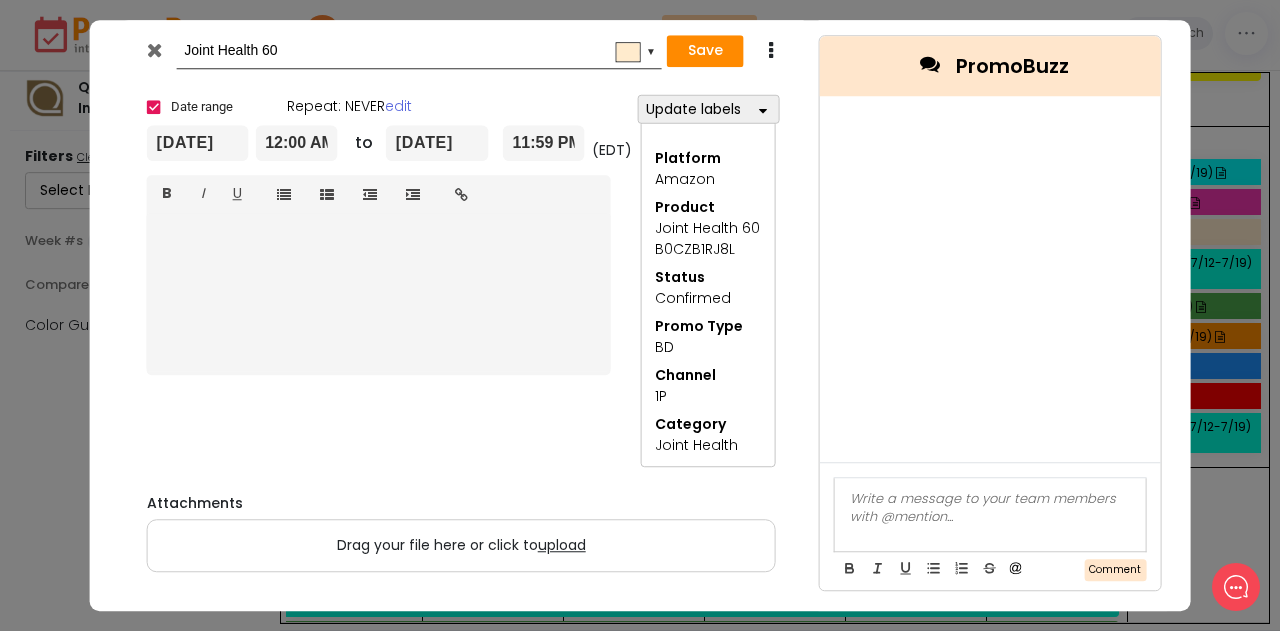 click on "Joint Health 60 #ffebcd ▼       Save   Duplicate   Delete   ×  Date range  Repeat: NEVER  edit [DATE] 12:00 AM  to  [DATE] 11:59 PM  (EDT)    Normal text   Normal text Heading 1 Heading 2 Heading 3 Heading 4 Heading 5 Heading 6 B I U   Insert link × http://   Open link in new window Cancel Insert link <div><div><div><div><div><div><div>&nbsp;Joint Health 60 B0CZB1RJ8L</div></div><div><div></div></div></div><div><div></div></div></div><div></div></div><div><div></div></div></div><div><div></div></div></div><div><div></div></div>  Update labels  Platform * Select All Clear All Amazon Product * Select All Clear All Advanced Omega 60 B0DCLLDK9Z Advanced Omega 90 B0CWPY1XYN Bovine B0716Q35T1 BP Capsules 60 B0CTJ87Q7R BP Capsules 60TP B0CQVYCQQR BP Chews 60 B0CQVX3VZT BP Chews 90 B0CX3CVKHB Brain Health Memory Plus B6 60 B0F71ZGZ87 Cal Mag Zinc 270 B0CCK411P5 [MEDICAL_DATA] Chewables B07RN1WD33 [MEDICAL_DATA] Chews 200mg 90 B0DH597C9N [MEDICAL_DATA] Gummies 60TP B0914VSCJ1 [MEDICAL_DATA] Gummies 90 B0BF3QMHHJ [MEDICAL_DATA] 180 B0B523YQS7" at bounding box center [640, 315] 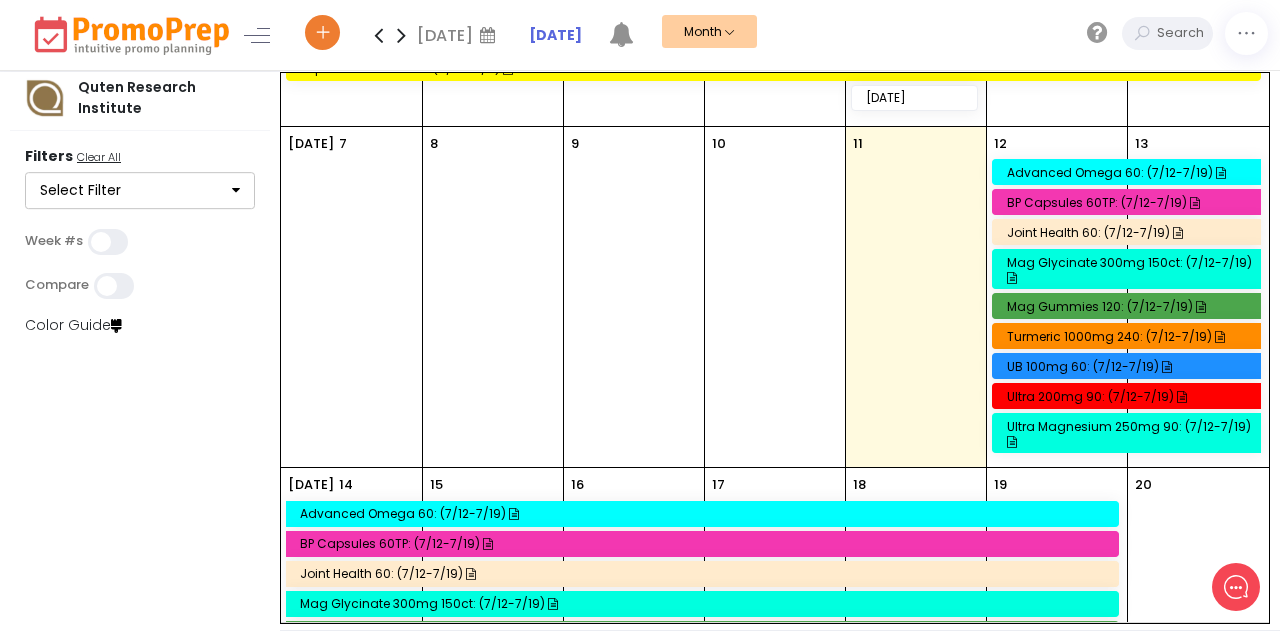 click on "Advanced Omega 60:  (7/12-7/19)" at bounding box center (1130, 172) 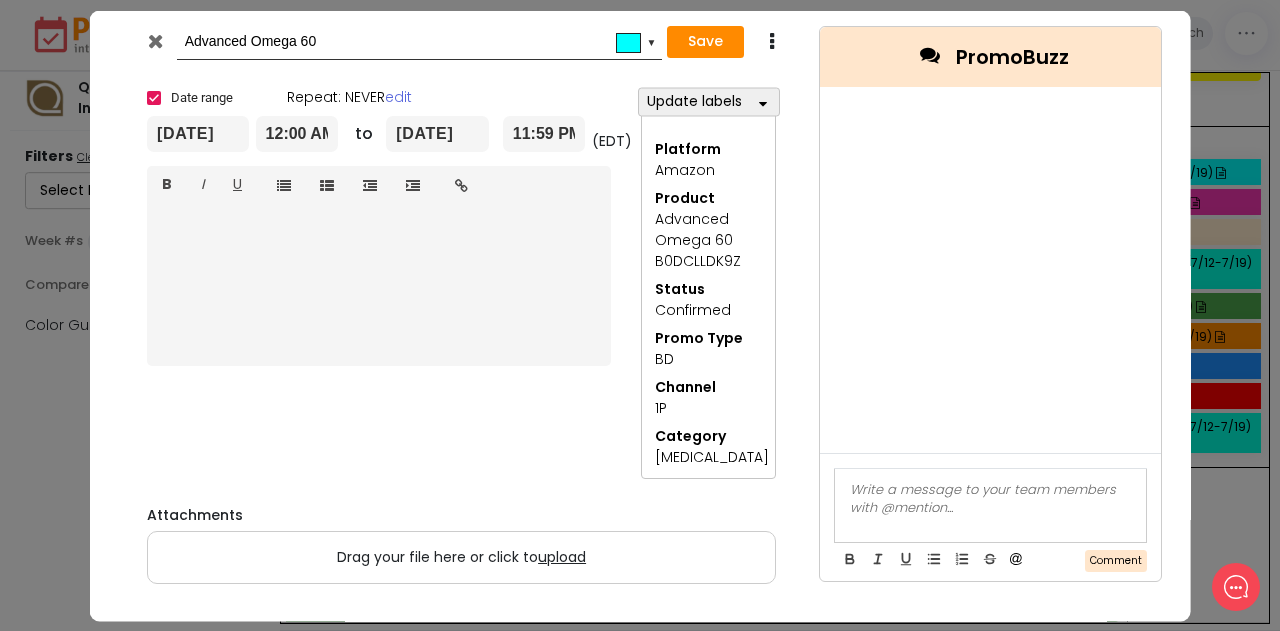 click at bounding box center (154, 40) 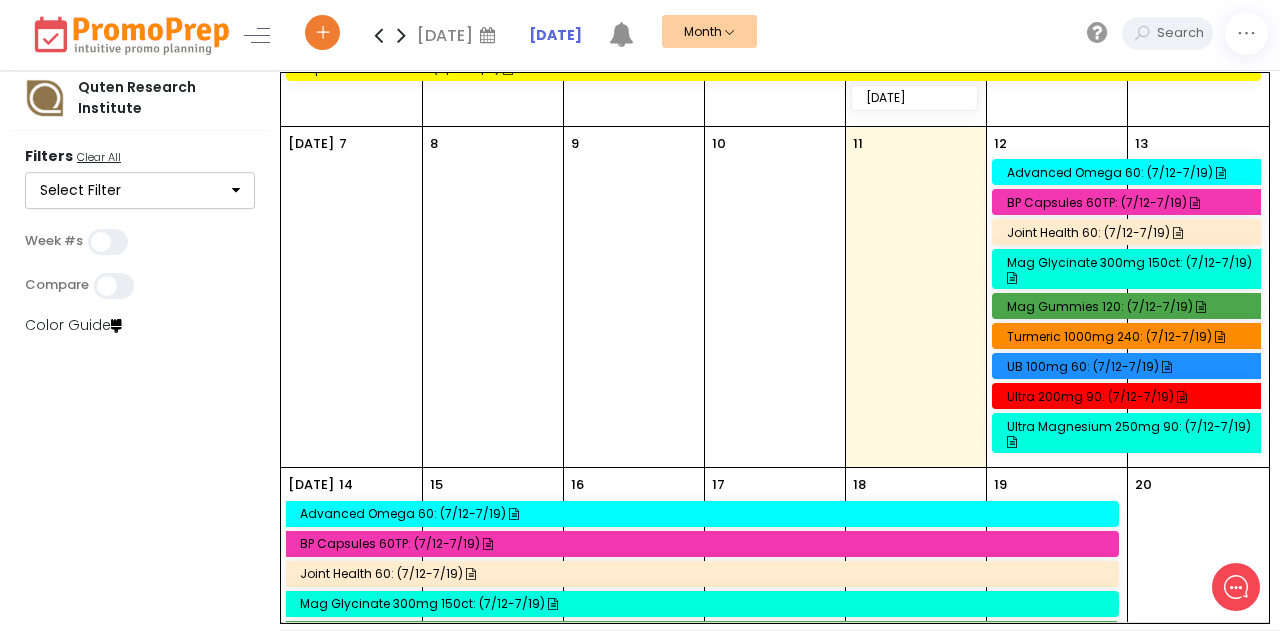 click on "Ultra 200mg 90:  (7/12-7/19)" at bounding box center [1130, 396] 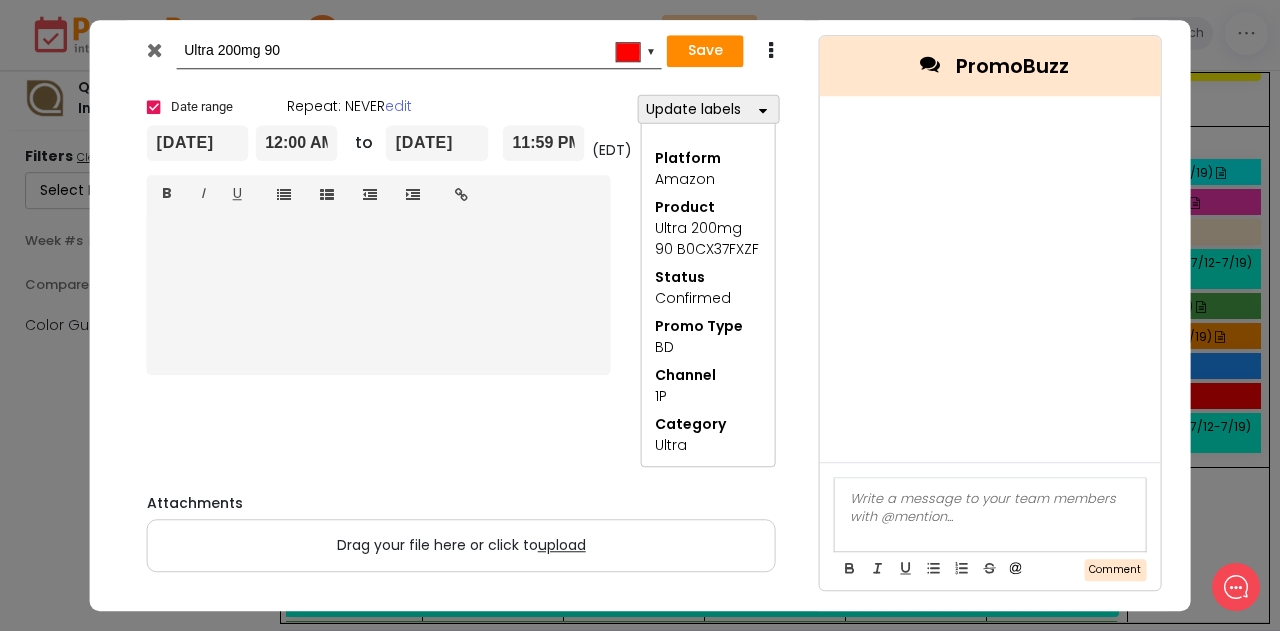 click at bounding box center [154, 50] 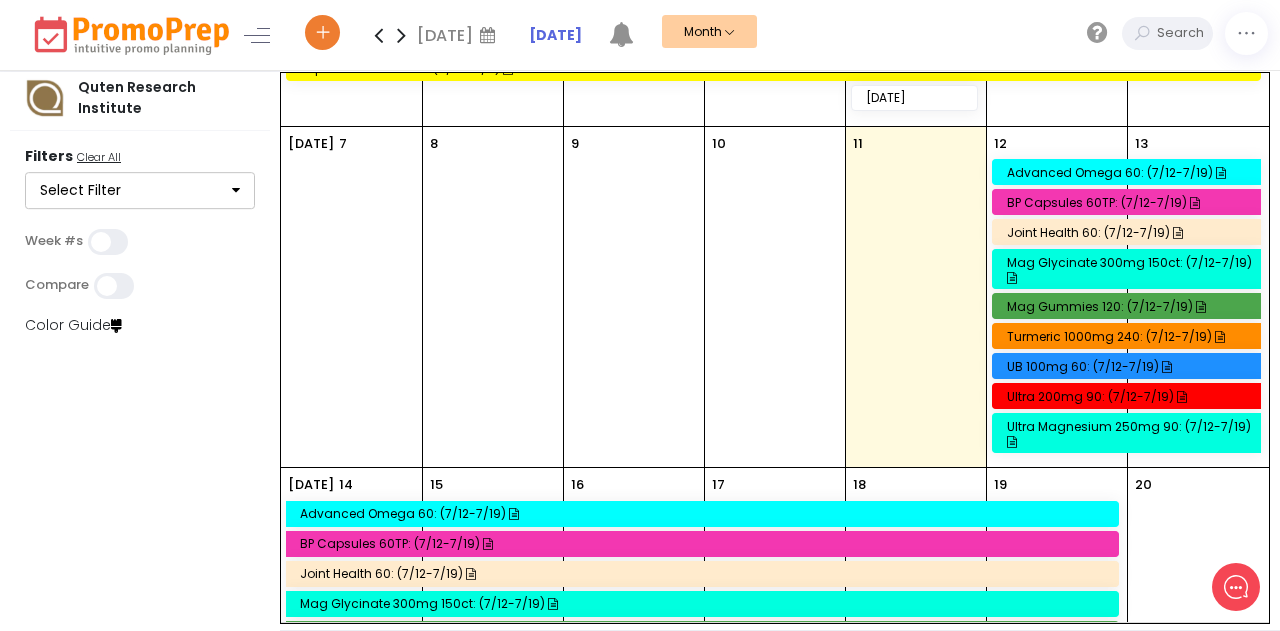 click on "UB 100mg 60:  (7/12-7/19)" at bounding box center [1130, 366] 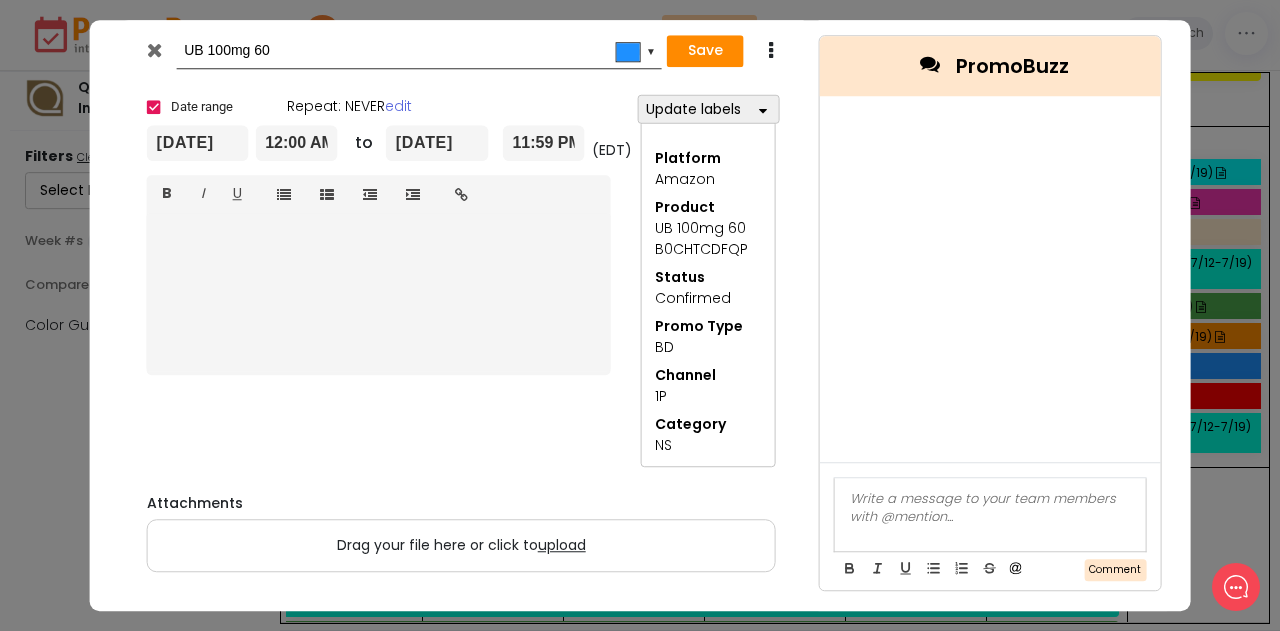 click at bounding box center (154, 50) 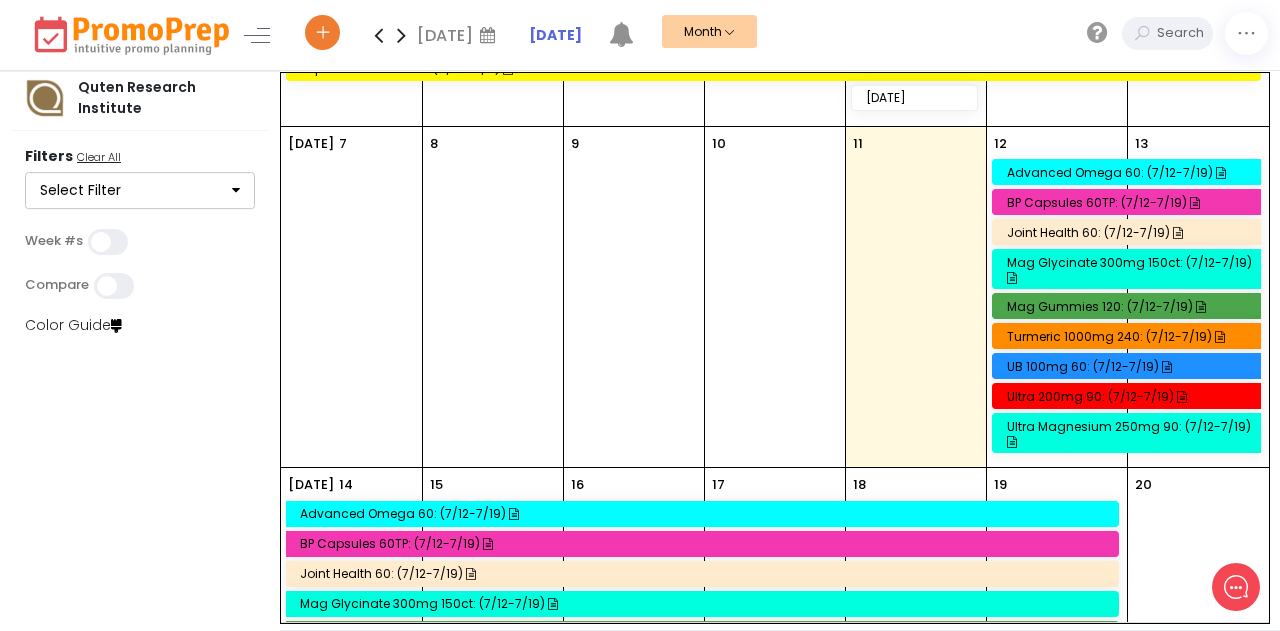 click on "Ultra 200mg 90:  (7/12-7/19)" at bounding box center (1130, 396) 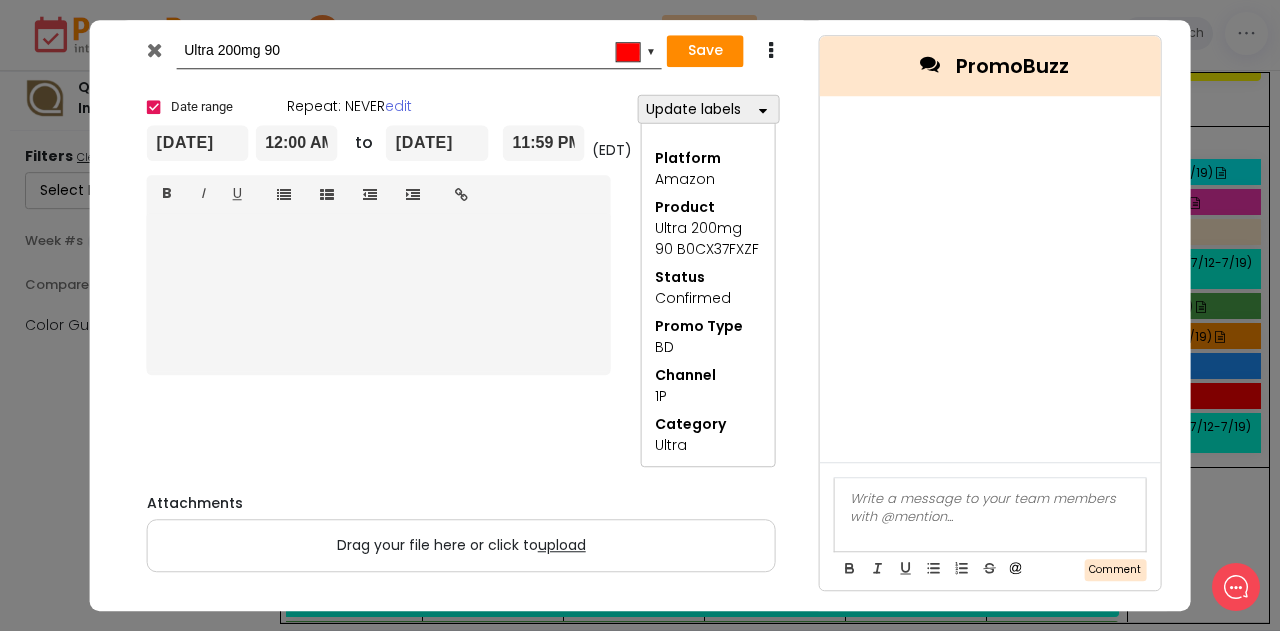 click on "Ultra 200mg 90 #ff0000 ▼       Save   Duplicate   Delete   ×  Date range  Repeat: NEVER  edit [DATE] 12:00 AM  to  [DATE] 11:59 PM  (EDT)    Normal text   Normal text Heading 1 Heading 2 Heading 3 Heading 4 Heading 5 Heading 6 B I U   Insert link × http://   Open link in new window Cancel Insert link <div><div><div><div><div><div><div><div><div><div><div><div><div><div><div><div><div><div>&nbsp;Ultra 200mg 90 B0CX37FXZF</div></div><div><div></div></div></div></div></div><div><div></div></div></div></div></div><div><div></div></div></div></div><div><div></div></div></div><div><div></div></div></div><div><div></div></div></div><div><div></div></div></div><div><div></div></div></div><div><div></div></div></div><div><div></div></div></div><div><div></div></div></div><div><div></div></div>  Update labels  Platform * Select All Clear All Amazon Product * Select All Clear All Advanced Omega 60 B0DCLLDK9Z Advanced Omega 90 B0CWPY1XYN Bovine B0716Q35T1 BP Capsules 60 B0CTJ87Q7R BP Chews 60 B0CQVX3VZT" at bounding box center [640, 315] 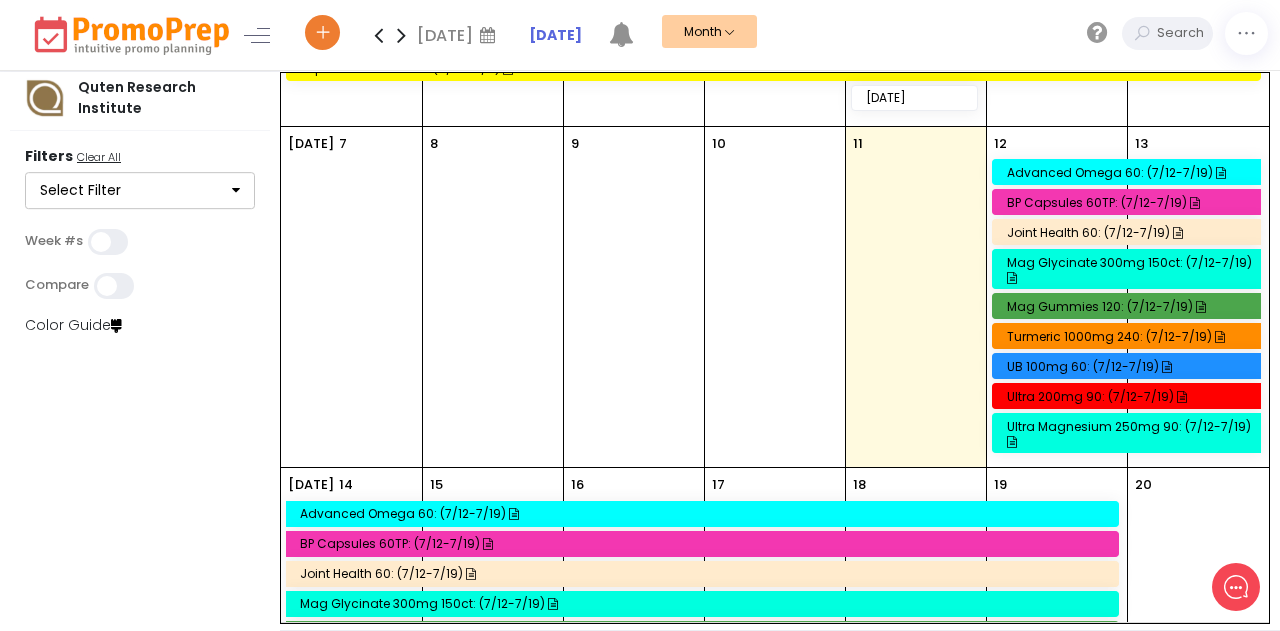 click on "Advanced Omega 60:  (7/12-7/19)" at bounding box center [1130, 172] 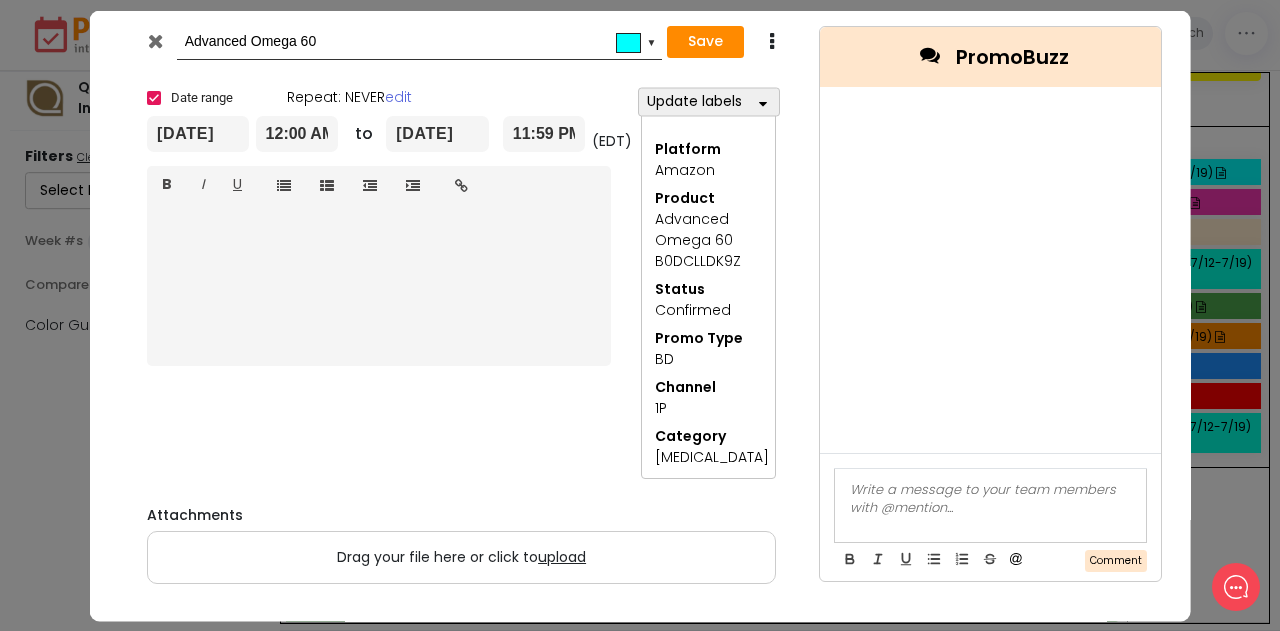click on "Advanced Omega 60 #00fffe ▼       Save   Duplicate   Delete   ×  Date range  Repeat: NEVER  edit [DATE] 12:00 AM  to  [DATE] 11:59 PM  (EDT)    Normal text   Normal text Heading 1 Heading 2 Heading 3 Heading 4 Heading 5 Heading 6 B I U   Insert link × http://   Open link in new window Cancel Insert link <div><div><div><div><div><div><div><div>&nbsp;Advanced Omega 60 B0DCLLDK9Z</div></div><div><div></div></div></div></div></div><div><div></div></div></div></div></div><div><div></div></div>  Update labels  Platform * Select All Clear All Amazon Product * Select All Clear All Advanced Omega 60 B0DCLLDK9Z Advanced Omega 90 B0CWPY1XYN Bovine B0716Q35T1 BP Capsules 60 B0CTJ87Q7R BP Capsules 60TP B0CQVYCQQR BP Chews 60 B0CQVX3VZT BP Chews 90 B0CX3CVKHB Brain Health Memory Plus B6 60 B0F71ZGZ87 Cal Mag Zinc 270 B0CCK411P5 [MEDICAL_DATA] Chewables B07RN1WD33 [MEDICAL_DATA] Chews 200mg 90 B0DH597C9N [MEDICAL_DATA] Gummies 60TP B0914VSCJ1 [MEDICAL_DATA] Gummies 90 B0BF3QMHHJ [MEDICAL_DATA] 180 B0B523YQS7 Immune 60 B08HMQM8W9 Immune 90 B094P5BZRZ" at bounding box center [640, 315] 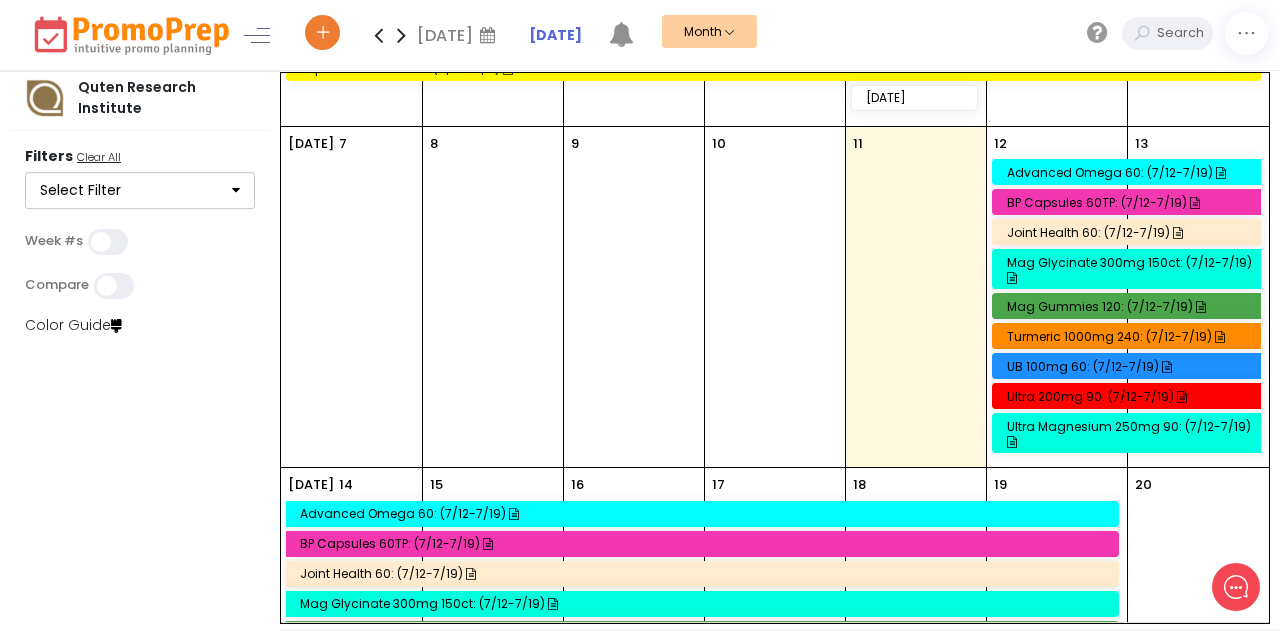 click on "Mag Gummies 120:  (7/12-7/19)" at bounding box center (1130, 306) 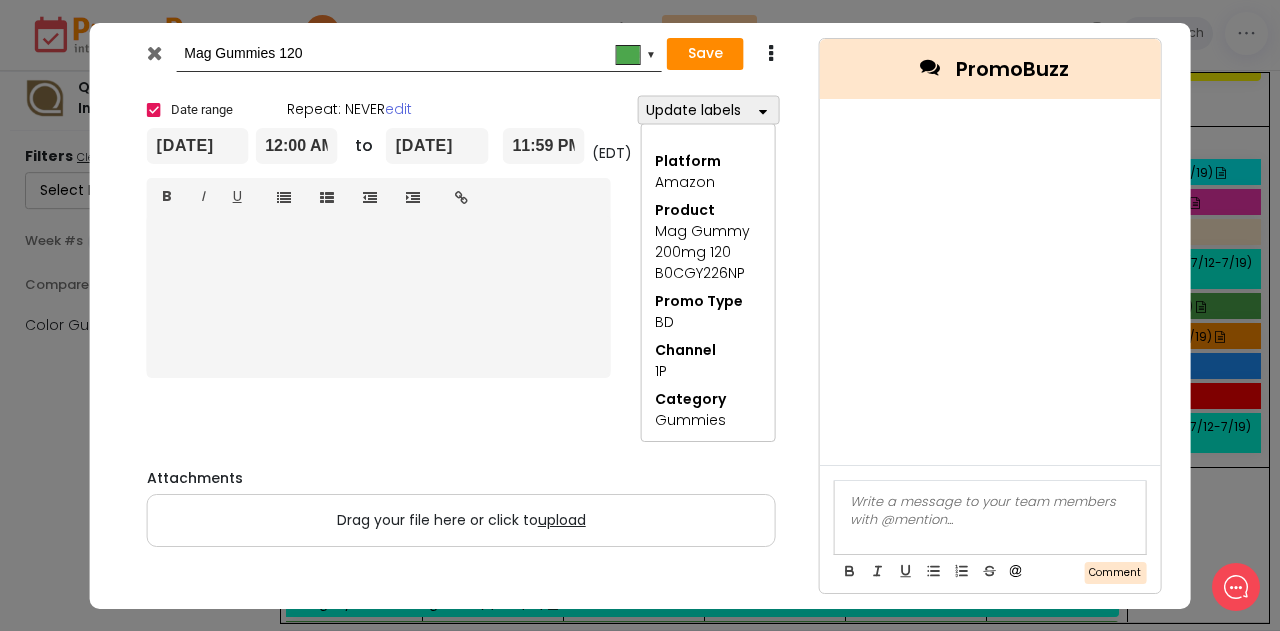 click at bounding box center (154, 53) 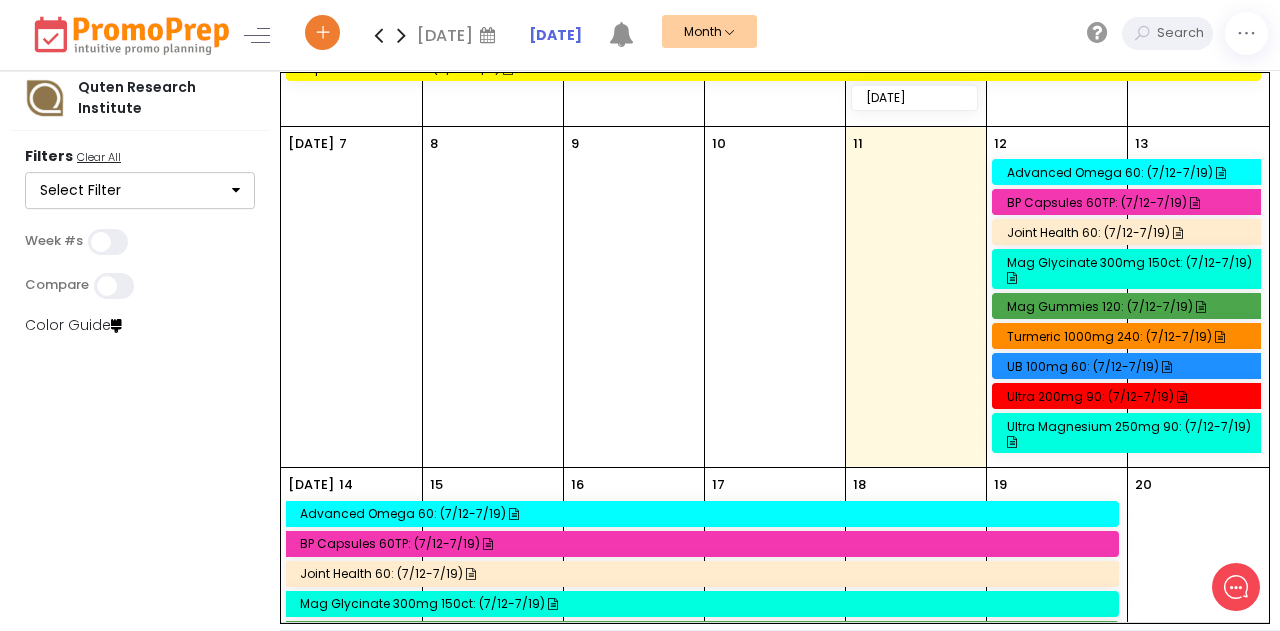 click on "Ultra Magnesium 250mg 90:  (7/12-7/19)" at bounding box center (1130, 434) 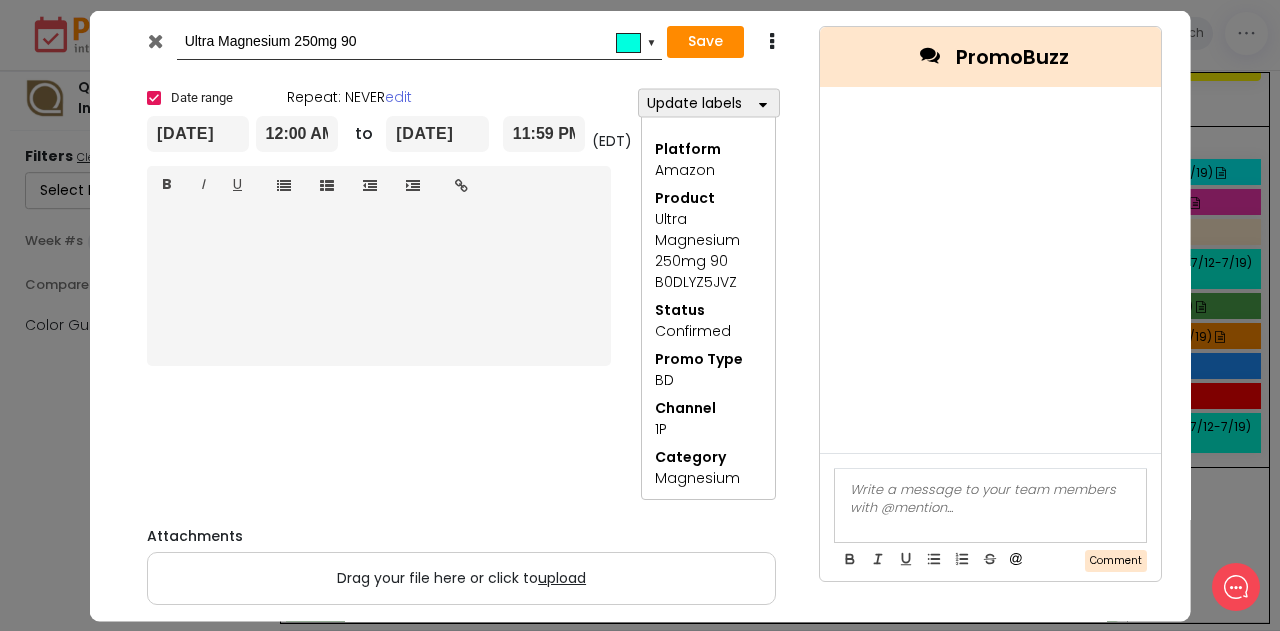 click on "Ultra Magnesium 250mg 90 #00ffdf ▼       Save   Duplicate   Delete   ×  Date range  Repeat: NEVER  edit [DATE] 12:00 AM  to  [DATE] 11:59 PM  (EDT)    Normal text   Normal text Heading 1 Heading 2 Heading 3 Heading 4 Heading 5 Heading 6 B I U   Insert link × http://   Open link in new window Cancel Insert link <div><div><div><div><div><div><div><div>&nbsp;Ultra Magnesium 250mg 90 B0DLYZ5JVZ</div></div></div></div><div></div></div><div></div></div><div><div></div></div></div><div><div></div></div></div><div><div></div></div>  Update labels  Platform * Select All Clear All Amazon Product * Select All Clear All Advanced Omega 60 B0DCLLDK9Z Advanced Omega 90 B0CWPY1XYN Bovine B0716Q35T1 BP Capsules 60 B0CTJ87Q7R BP Capsules 60TP B0CQVYCQQR BP Chews 60 B0CQVX3VZT BP Chews 90 B0CX3CVKHB Brain Health Memory Plus B6 60 B0F71ZGZ87 Cal Mag Zinc 270 B0CCK411P5 [MEDICAL_DATA] Chewables B07RN1WD33 [MEDICAL_DATA] Chews 200mg 90 B0DH597C9N [MEDICAL_DATA] Gummies 60TP B0914VSCJ1 [MEDICAL_DATA] Gummies 90 B0BF3QMHHJ [MEDICAL_DATA] 180 B0B523YQS7 BD LD" at bounding box center (640, 315) 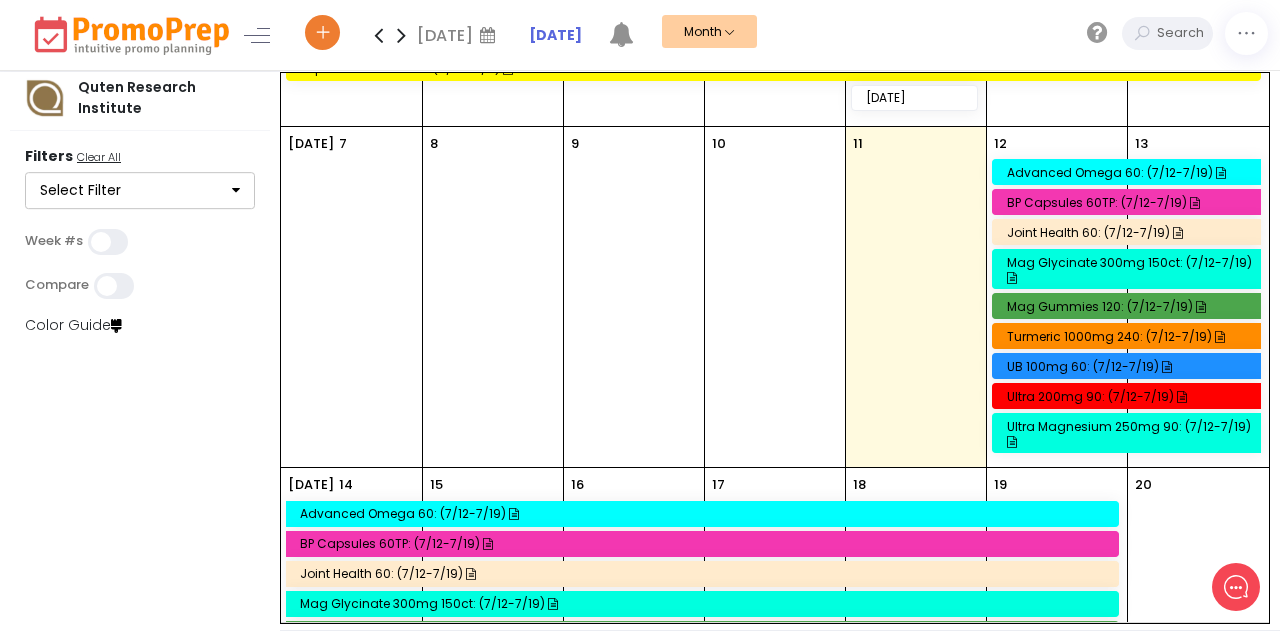 click on "Mag Glycinate 300mg 150ct:  (7/12-7/19)" at bounding box center (1130, 270) 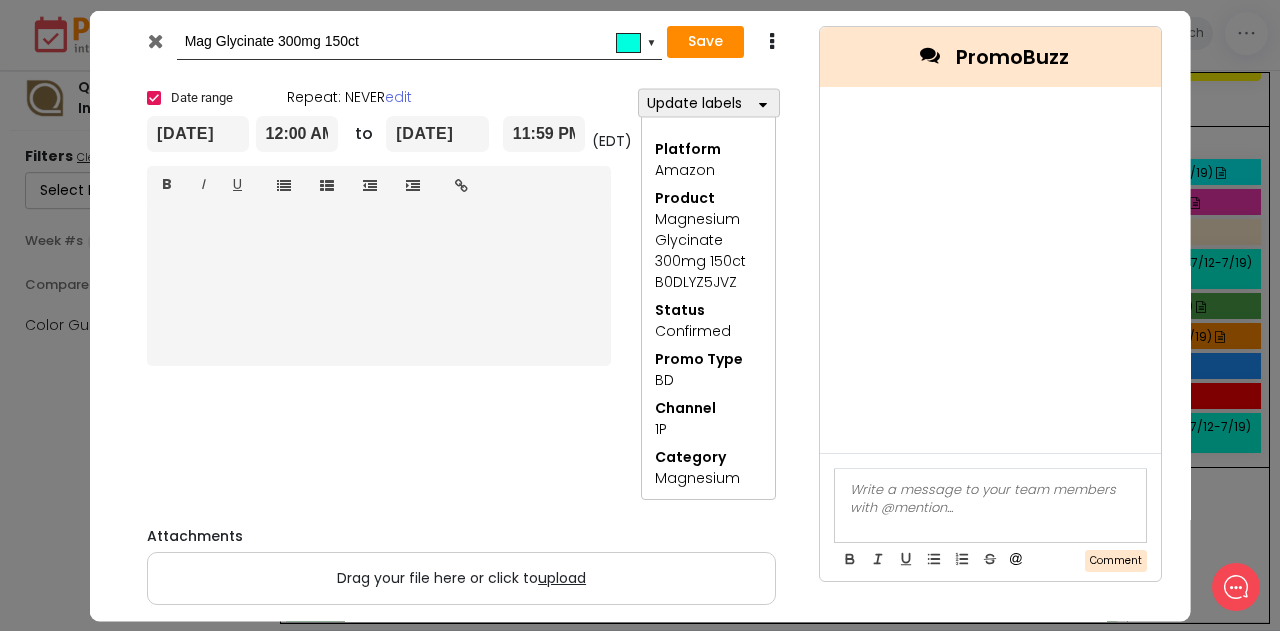 click on "Mag Glycinate 300mg 150ct #00ffdf ▼       Save   Duplicate   Delete   ×  Date range  Repeat: NEVER  edit [DATE] 12:00 AM  to  [DATE] 11:59 PM  (EDT)    Normal text   Normal text Heading 1 Heading 2 Heading 3 Heading 4 Heading 5 Heading 6 B I U   Insert link × http://   Open link in new window Cancel Insert link <div><div><div><div><div><div><div><div>Magnesium Glycinate 300mg 150ct B0DLYZ5JVZ</div></div><div><div></div></div></div><div></div></div><div><div></div></div></div><div></div></div><div><div></div></div></div><div><div></div></div></div><div><div></div></div>  Update labels  Platform * Select All Clear All Amazon Product * Select All Clear All Advanced Omega 60 B0DCLLDK9Z Advanced Omega 90 B0CWPY1XYN Bovine B0716Q35T1 BP Capsules 60 B0CTJ87Q7R BP Capsules 60TP B0CQVYCQQR BP Chews 60 B0CQVX3VZT BP Chews 90 B0CX3CVKHB Brain Health Memory Plus B6 60 B0F71ZGZ87 Cal Mag Zinc 270 B0CCK411P5 [MEDICAL_DATA] Chewables B07RN1WD33 [MEDICAL_DATA] Chews 200mg 90 B0DH597C9N [MEDICAL_DATA] Gummies 60TP B0914VSCJ1 Status BD" at bounding box center (640, 315) 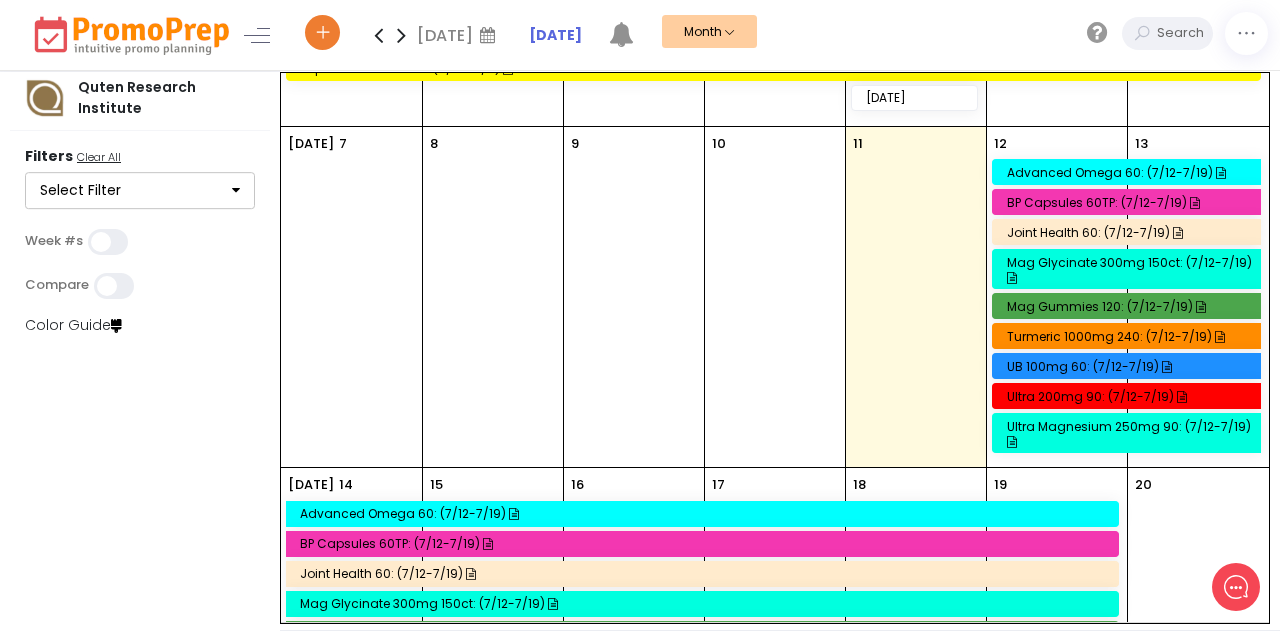 click on "UB 100mg 60:  (7/12-7/19)" at bounding box center [1130, 366] 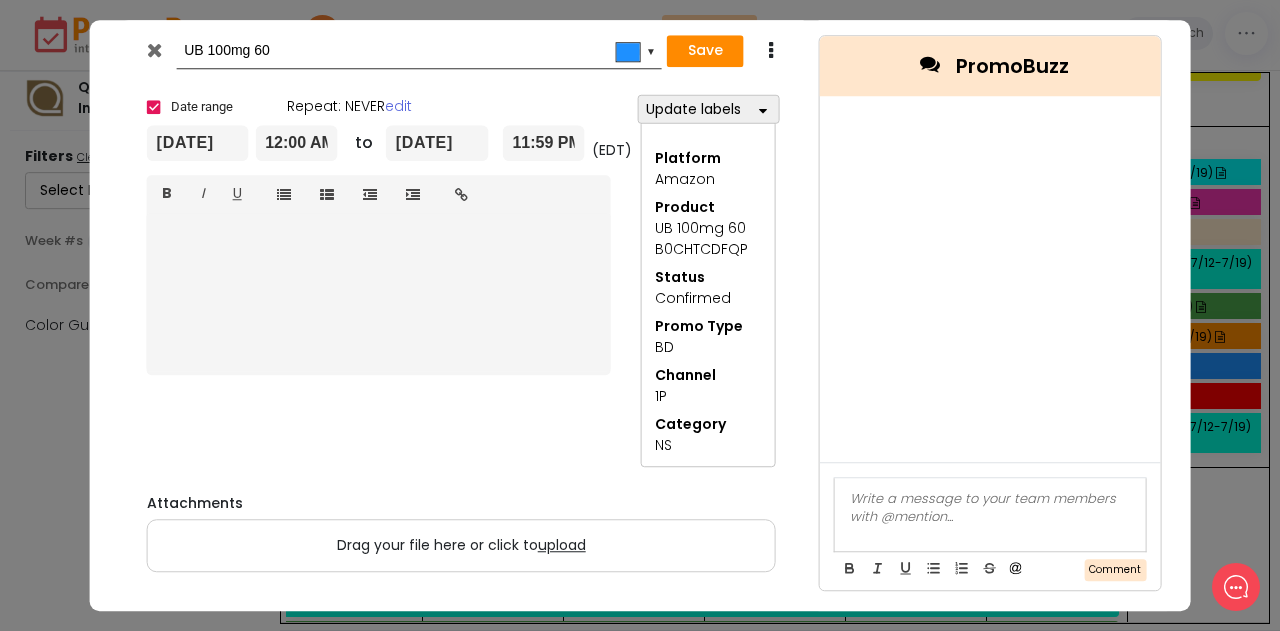 click at bounding box center [154, 50] 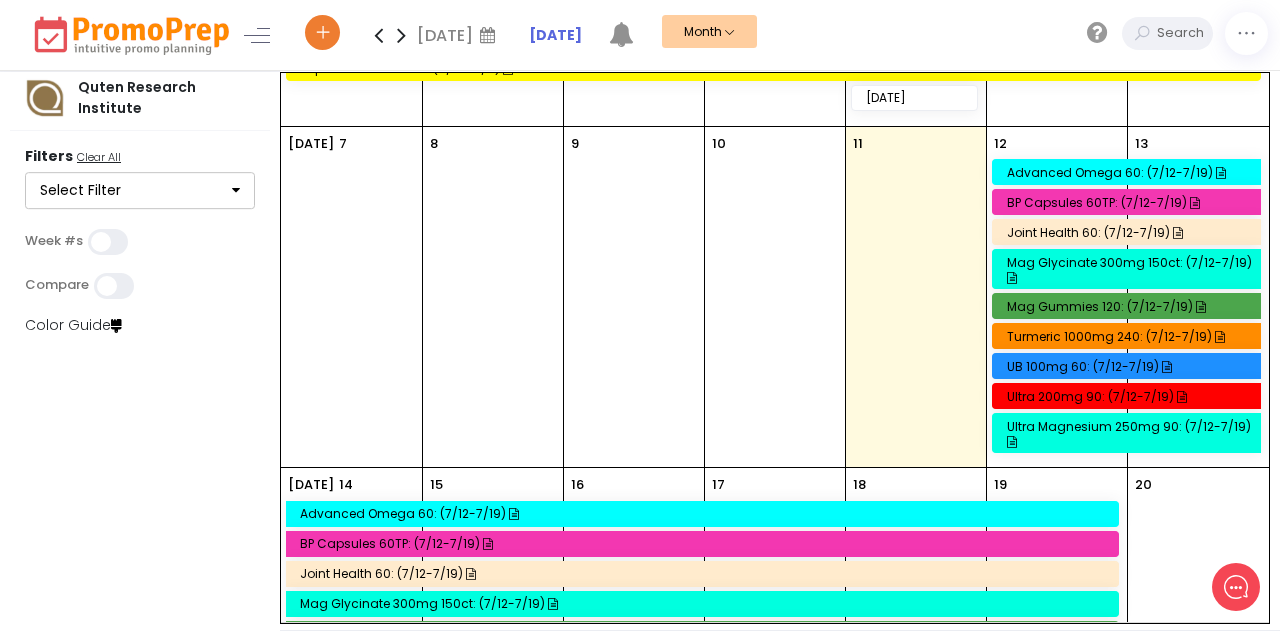 click on "Ultra Magnesium 250mg 90:  (7/12-7/19)" at bounding box center [1130, 434] 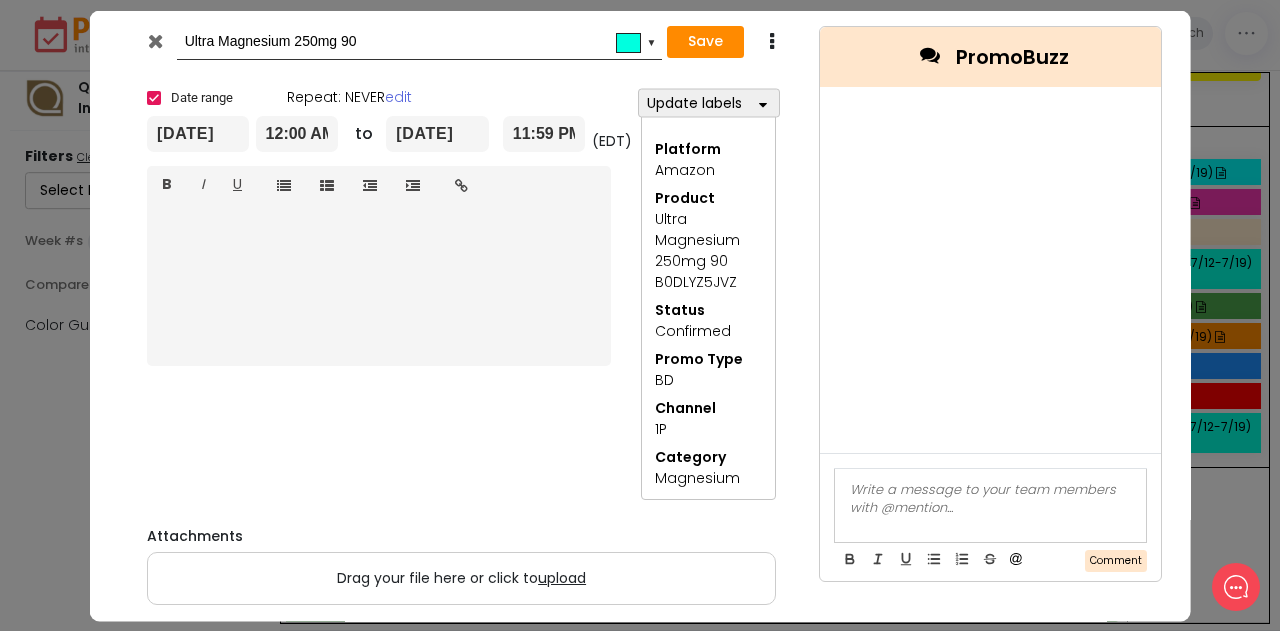 click on "Ultra Magnesium 250mg 90 #00ffdf ▼       Save   Duplicate   Delete   ×  Date range  Repeat: NEVER  edit [DATE] 12:00 AM  to  [DATE] 11:59 PM  (EDT)    Normal text   Normal text Heading 1 Heading 2 Heading 3 Heading 4 Heading 5 Heading 6 B I U   Insert link × http://   Open link in new window Cancel Insert link <div><div><div><div><div><div><div><div>&nbsp;Ultra Magnesium 250mg 90 B0DLYZ5JVZ</div></div></div></div><div></div></div><div></div></div><div><div></div></div></div><div><div></div></div></div><div><div></div></div>  Update labels  Platform * Select All Clear All Amazon Product * Select All Clear All Advanced Omega 60 B0DCLLDK9Z Advanced Omega 90 B0CWPY1XYN Bovine B0716Q35T1 BP Capsules 60 B0CTJ87Q7R BP Capsules 60TP B0CQVYCQQR BP Chews 60 B0CQVX3VZT BP Chews 90 B0CX3CVKHB Brain Health Memory Plus B6 60 B0F71ZGZ87 Cal Mag Zinc 270 B0CCK411P5 [MEDICAL_DATA] Chewables B07RN1WD33 [MEDICAL_DATA] Chews 200mg 90 B0DH597C9N [MEDICAL_DATA] Gummies 60TP B0914VSCJ1 [MEDICAL_DATA] Gummies 90 B0BF3QMHHJ [MEDICAL_DATA] 180 B0B523YQS7 BD LD" at bounding box center [640, 315] 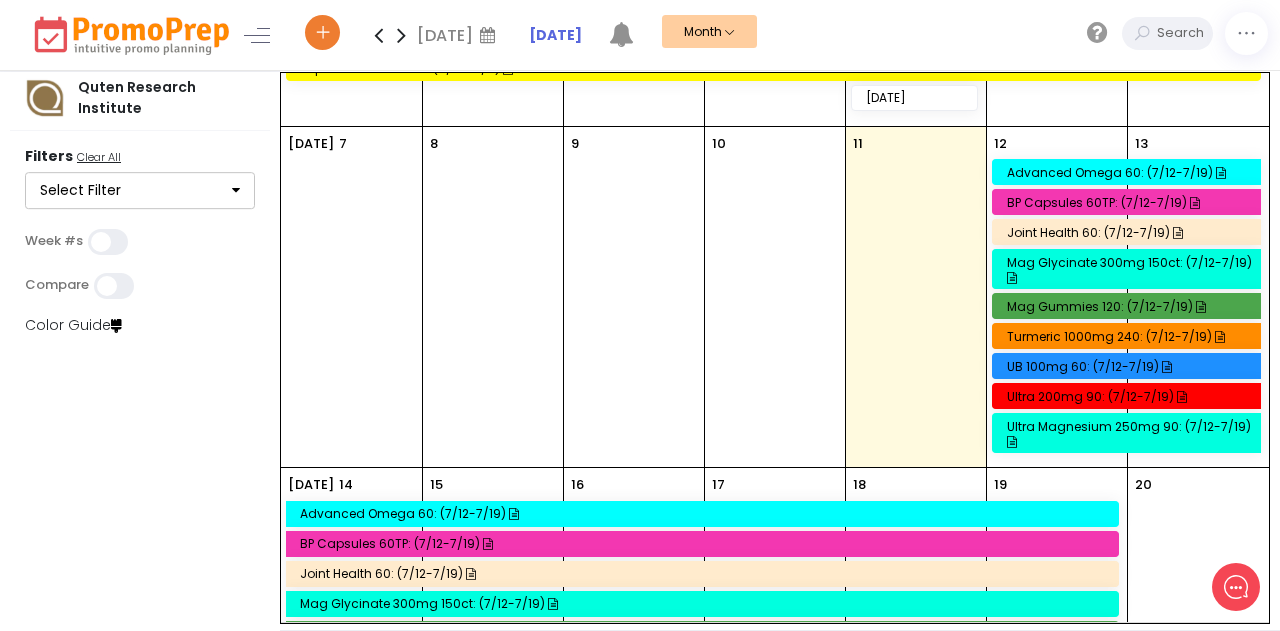 click on "Mag Glycinate 300mg 150ct:  (7/12-7/19)" at bounding box center (1130, 270) 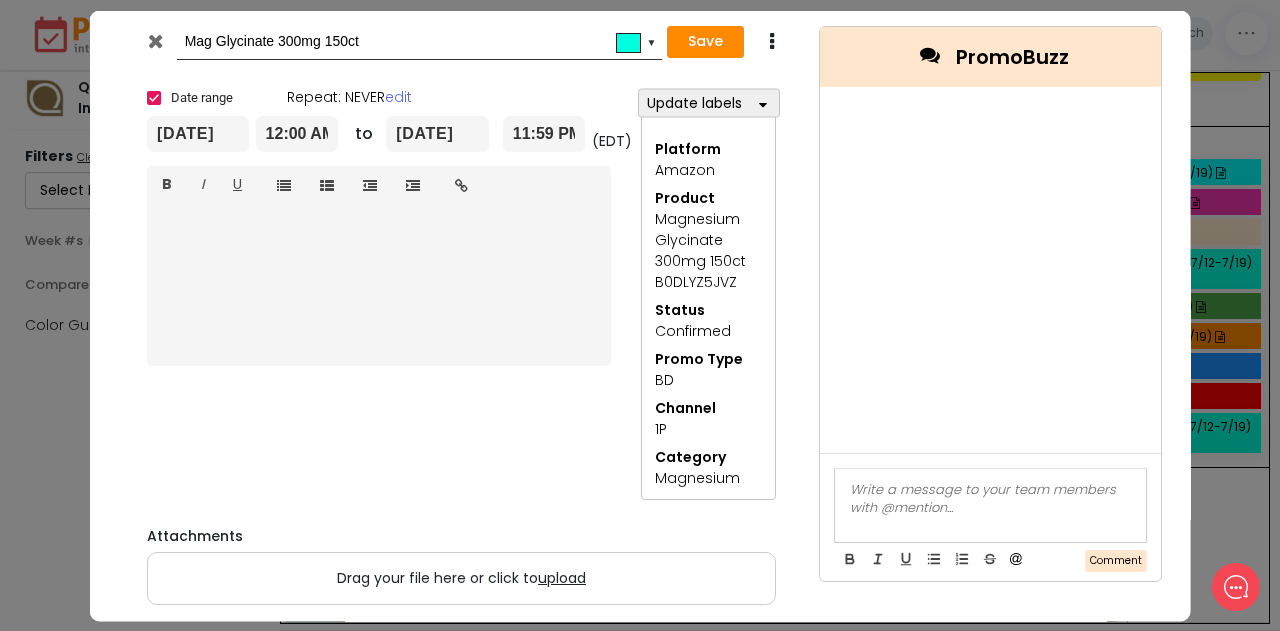 drag, startPoint x: 146, startPoint y: 43, endPoint x: 268, endPoint y: 116, distance: 142.17242 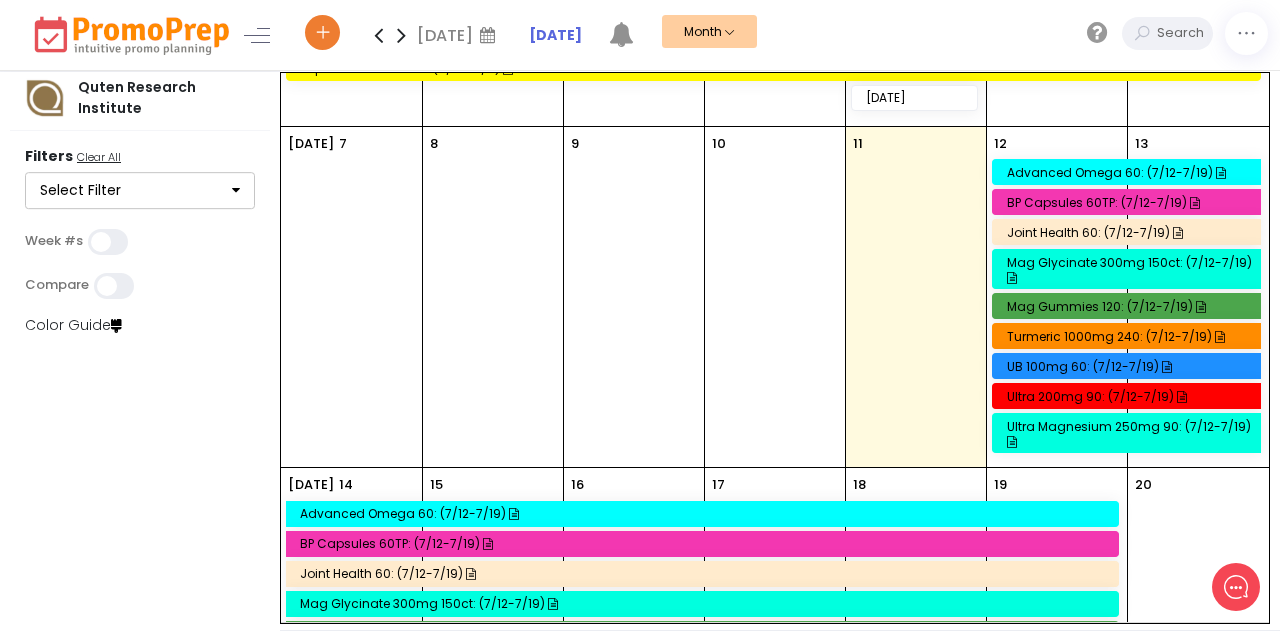 click on "Mag Gummies 120:  (7/12-7/19)" at bounding box center (1130, 306) 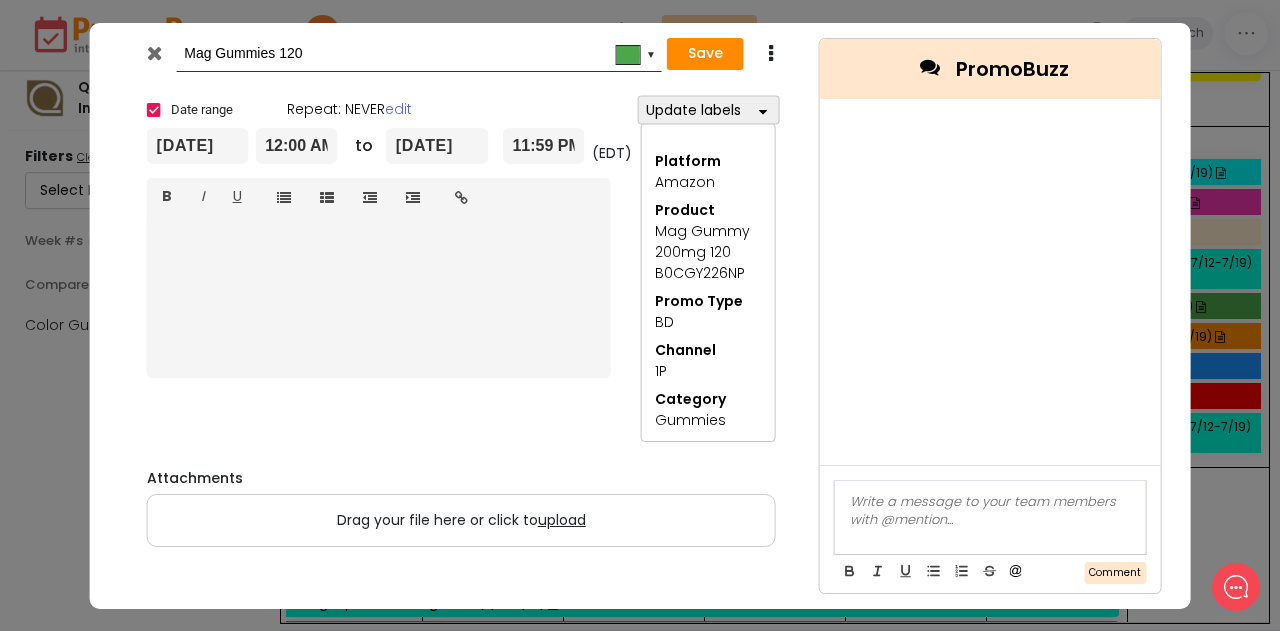 click at bounding box center [154, 53] 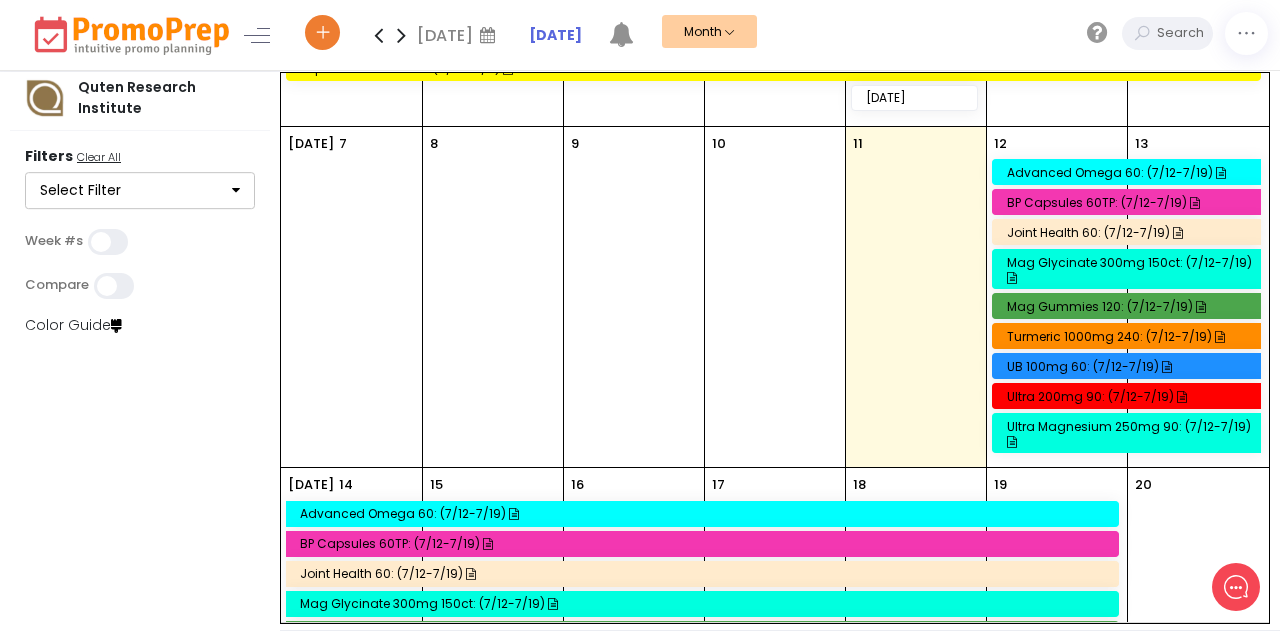 click on "Advanced Omega 60:  (7/12-7/19)" at bounding box center (1130, 172) 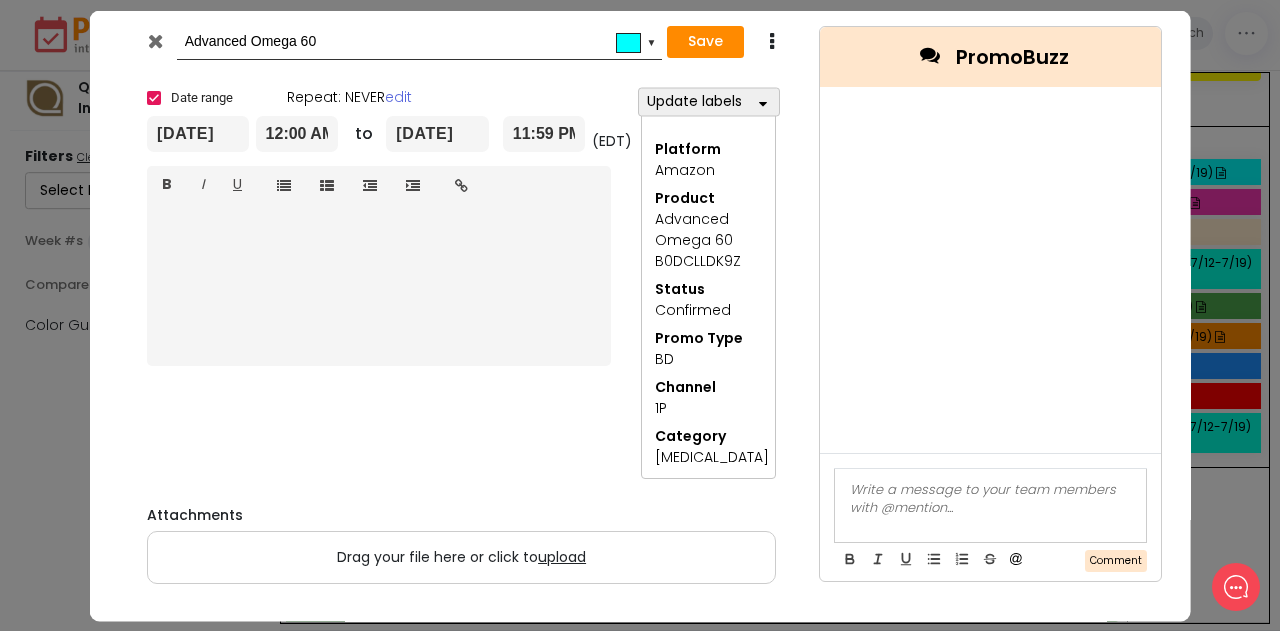 click at bounding box center (154, 40) 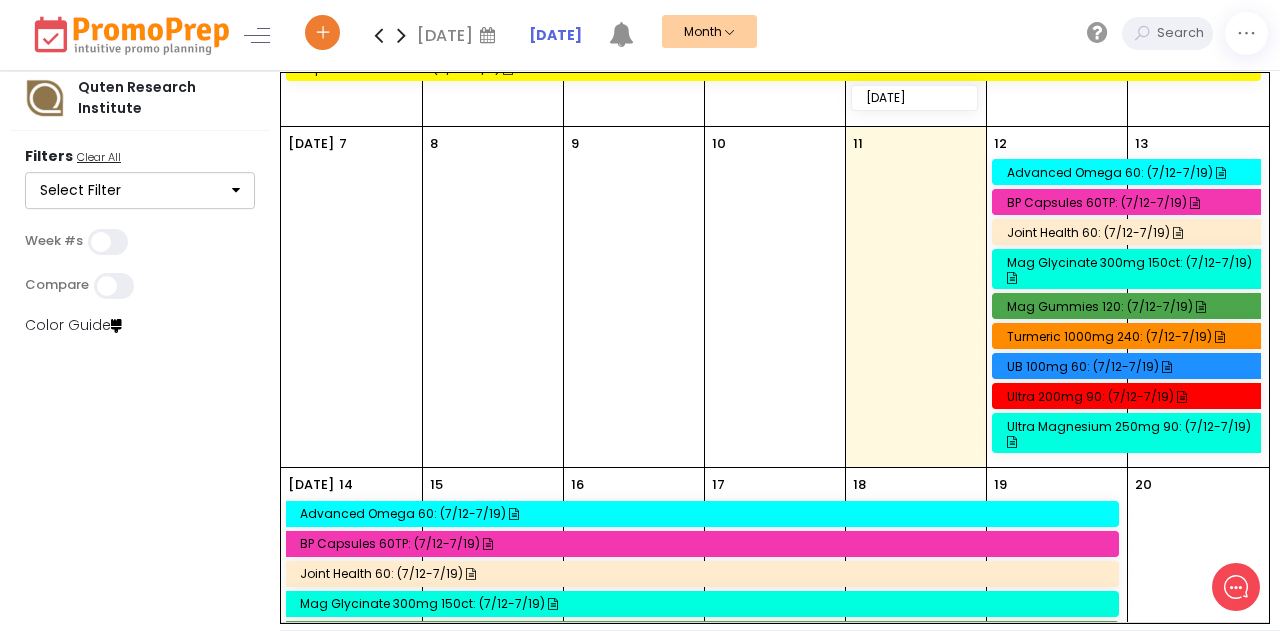 click on "BP Capsules 60TP:  (7/12-7/19)" at bounding box center [1130, 202] 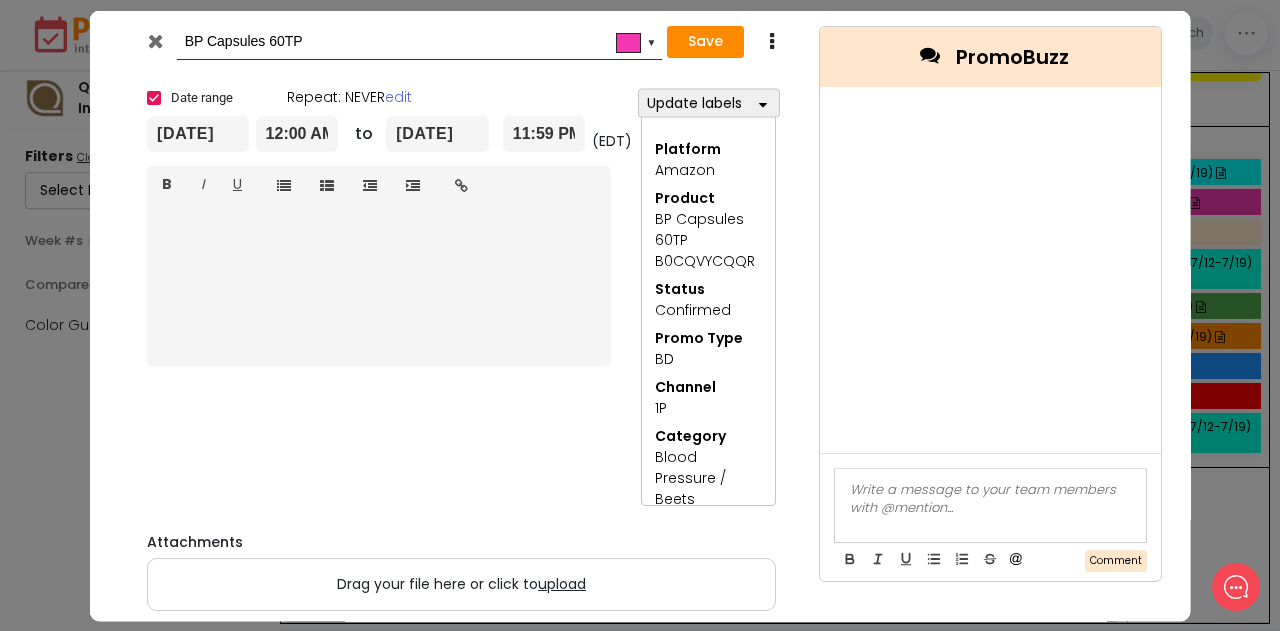 click at bounding box center (154, 40) 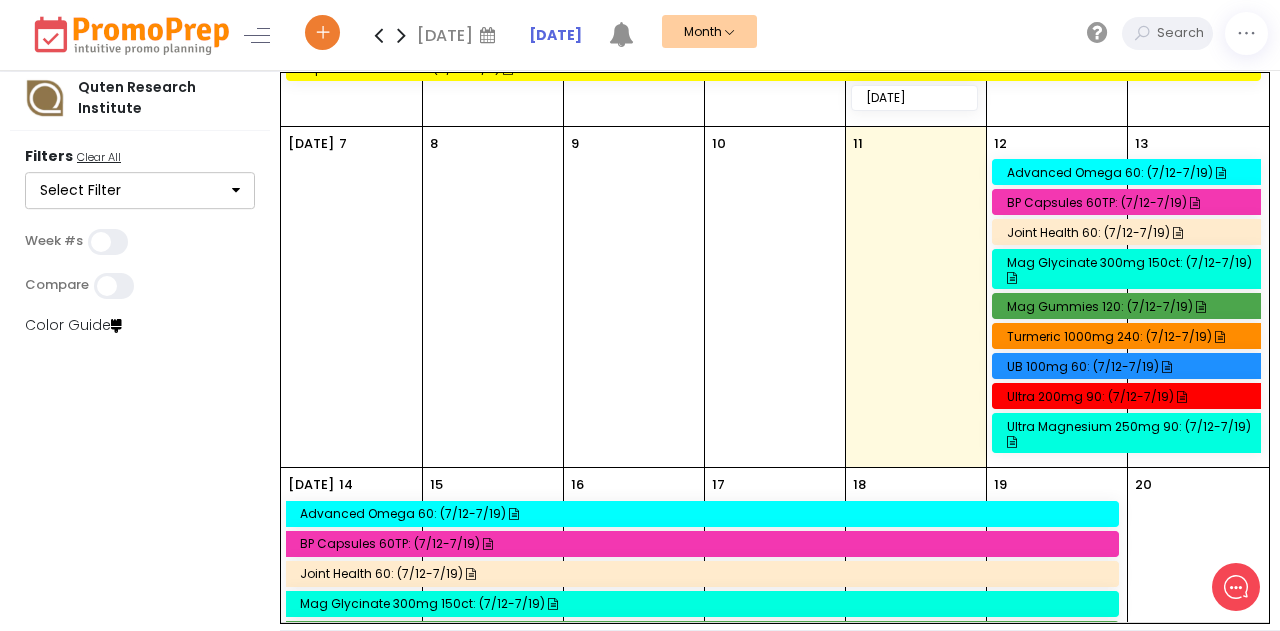 click on "BP Capsules 60TP:  (7/12-7/19)" at bounding box center [1130, 202] 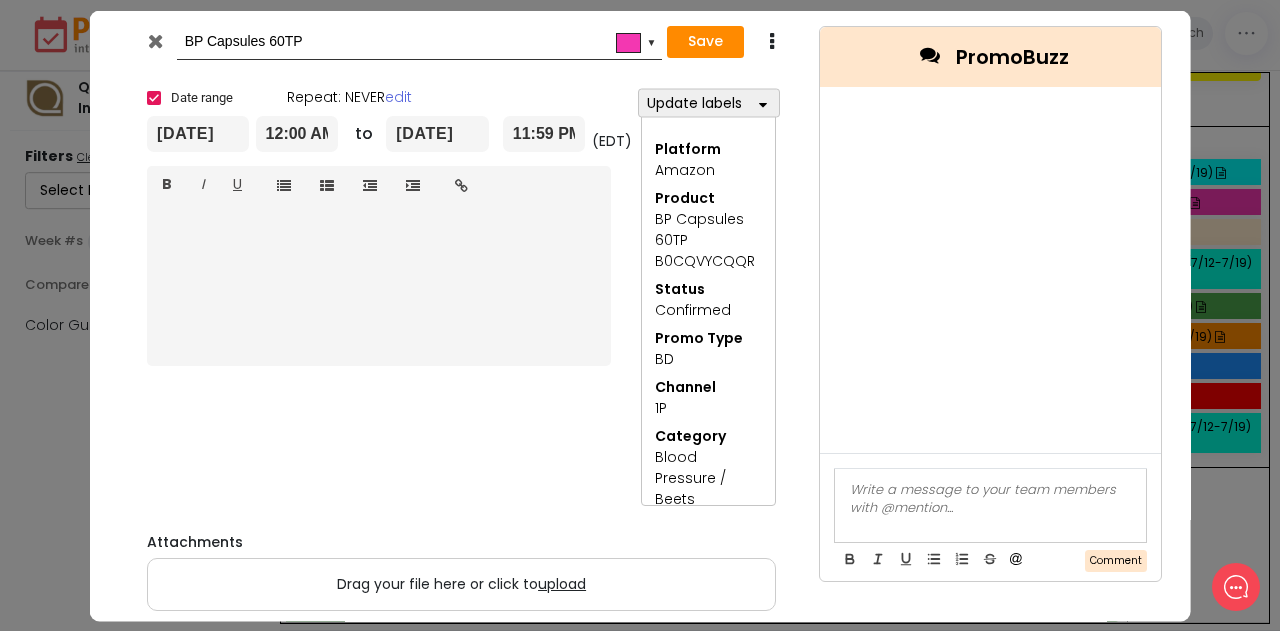 click on "BP Capsules 60TP #f337b1 ▼       Save   Duplicate   Delete   ×  Date range  Repeat: NEVER  edit [DATE] 12:00 AM  to  [DATE] 11:59 PM  (EDT)    Normal text   Normal text Heading 1 Heading 2 Heading 3 Heading 4 Heading 5 Heading 6 B I U   Insert link × http://   Open link in new window Cancel Insert link <div><div>&nbsp;BP Capsules 60TP B0CQVYCQQR<br><br></div><div><div></div></div></div><div><div></div></div>  Update labels  Platform * Select All Clear All Amazon Product * Select All Clear All Advanced Omega 60 B0DCLLDK9Z Advanced Omega 90 B0CWPY1XYN Bovine B0716Q35T1 BP Capsules 60 B0CTJ87Q7R BP Capsules 60TP B0CQVYCQQR BP Chews 60 B0CQVX3VZT BP Chews 90 B0CX3CVKHB Brain Health Memory Plus B6 60 B0F71ZGZ87 Cal Mag Zinc 270 B0CCK411P5 [MEDICAL_DATA] Chewables B07RN1WD33 [MEDICAL_DATA] Chews 200mg 90 B0DH597C9N [MEDICAL_DATA] Gummies 60TP B0914VSCJ1 [MEDICAL_DATA] Gummies 90 B0BF3QMHHJ [MEDICAL_DATA] 180 B0B523YQS7 Immune 60 B08HMQM8W9 Immune 90 B094P5BZRZ Joint Health 45 B0CZBMTDTQ Joint Health 60 B0CZB1RJ8L Liquid [MEDICAL_DATA] 20 B005YFY2MI" at bounding box center (640, 315) 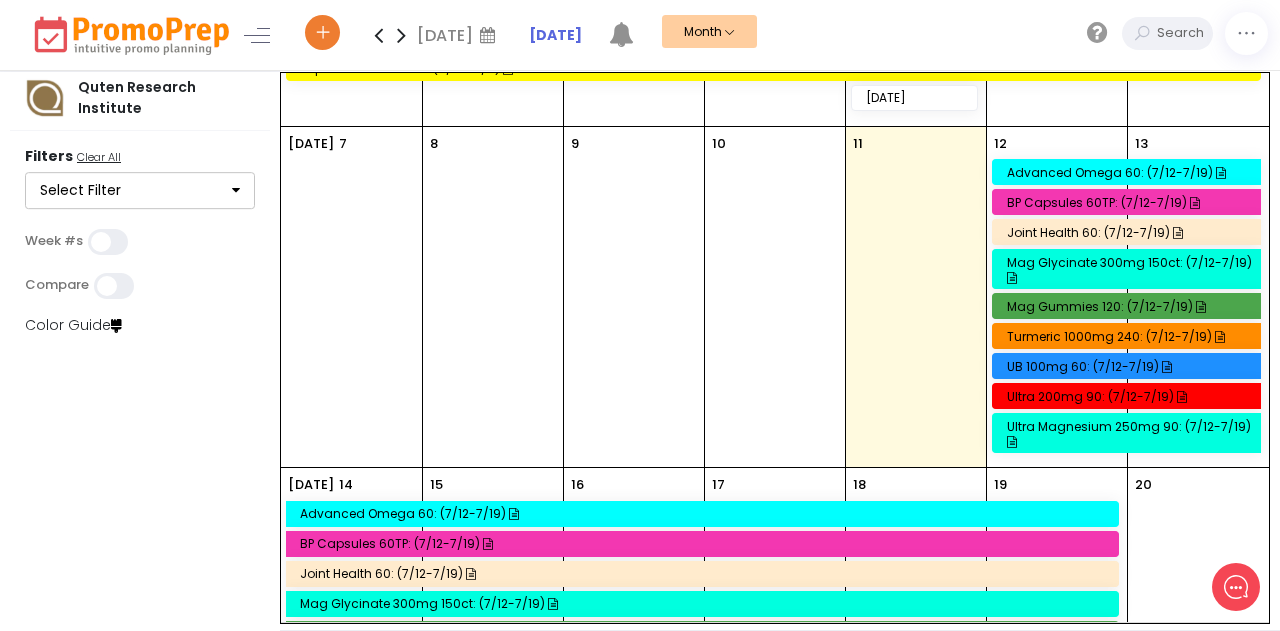 click on "BP Capsules 60TP:  (7/12-7/19)" at bounding box center [1130, 202] 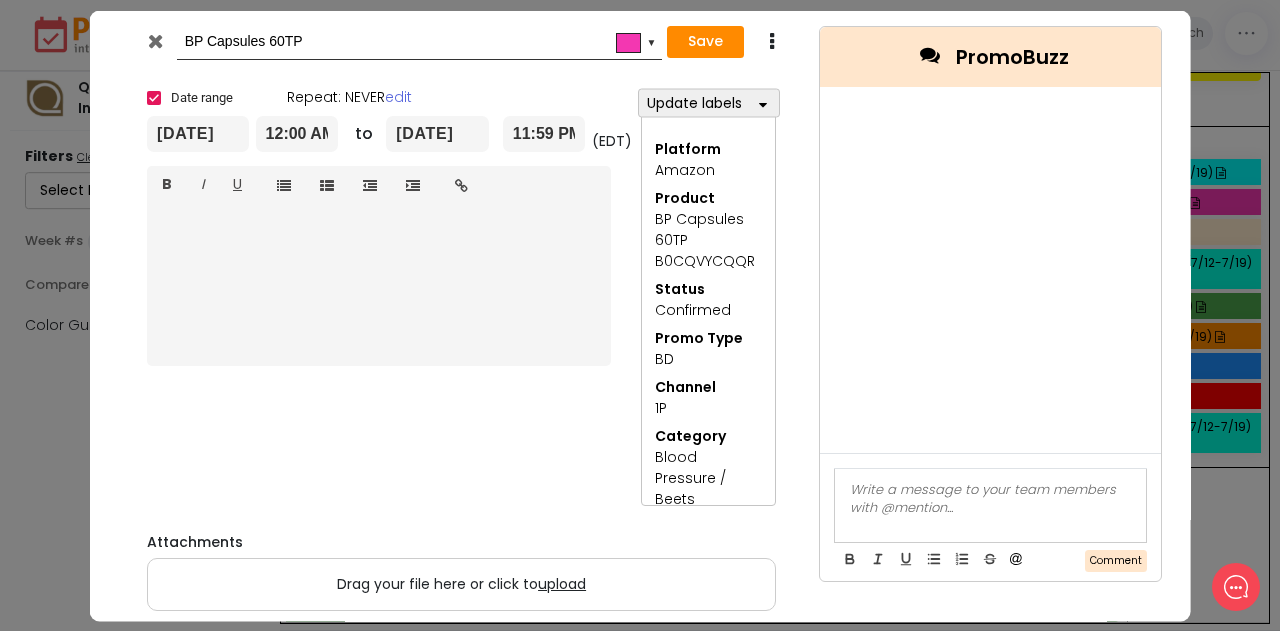 click at bounding box center [154, 40] 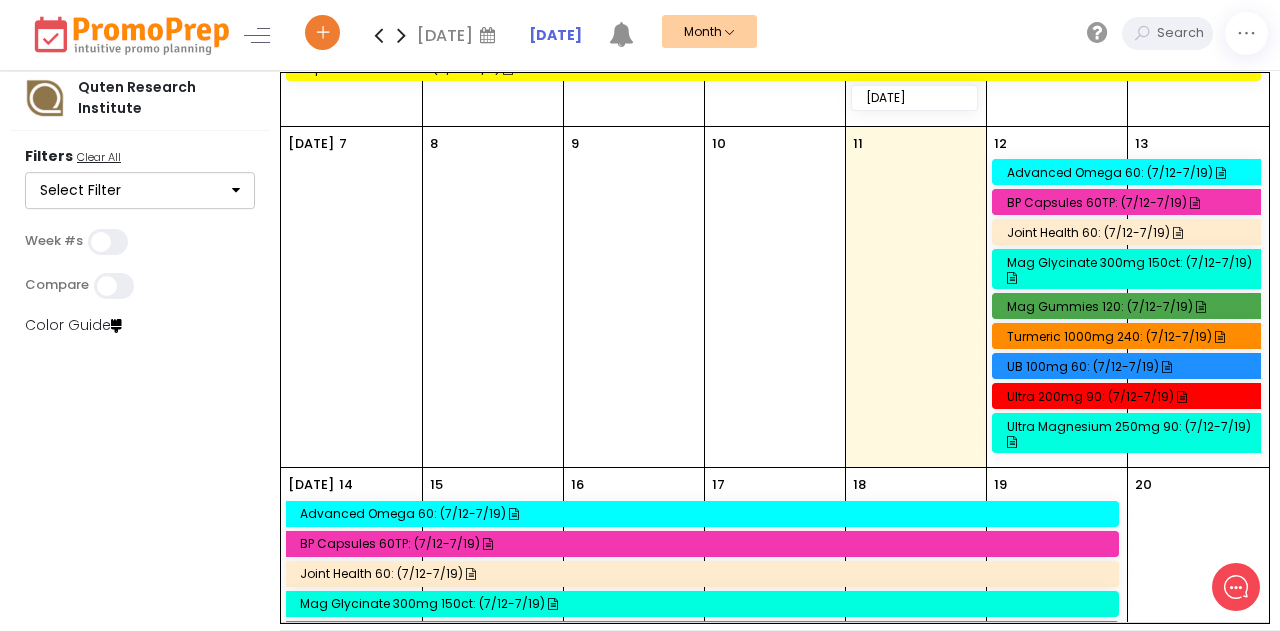 click on "Joint Health 60:  (7/12-7/19)" at bounding box center (1130, 232) 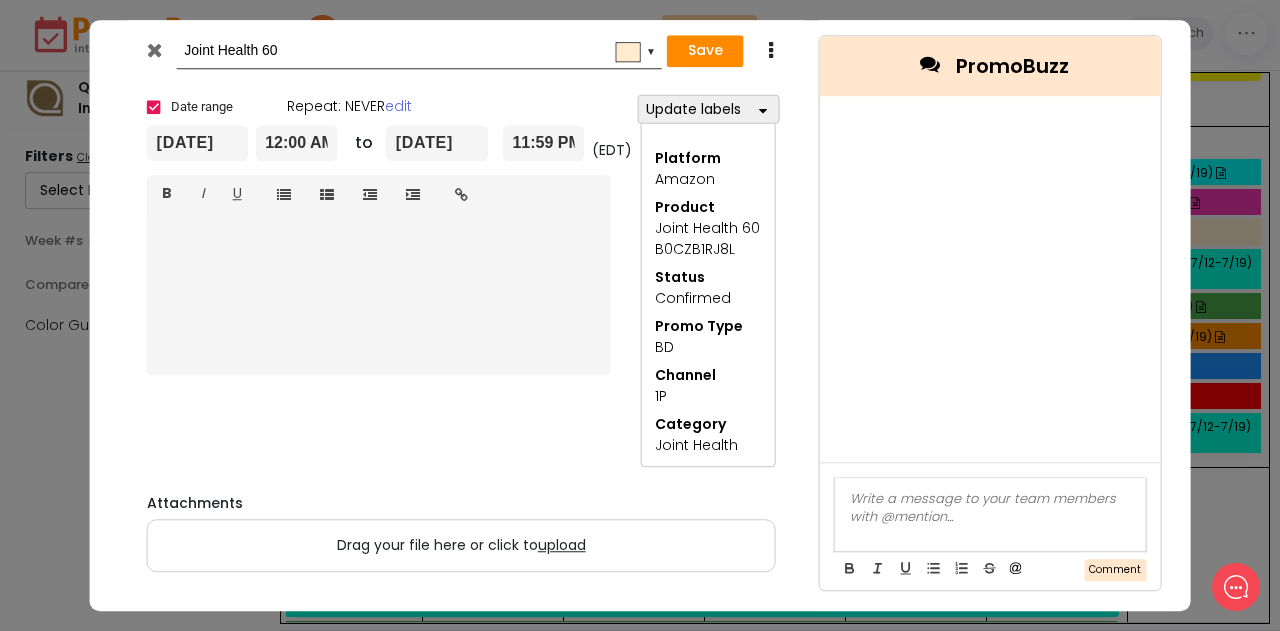 click at bounding box center (154, 50) 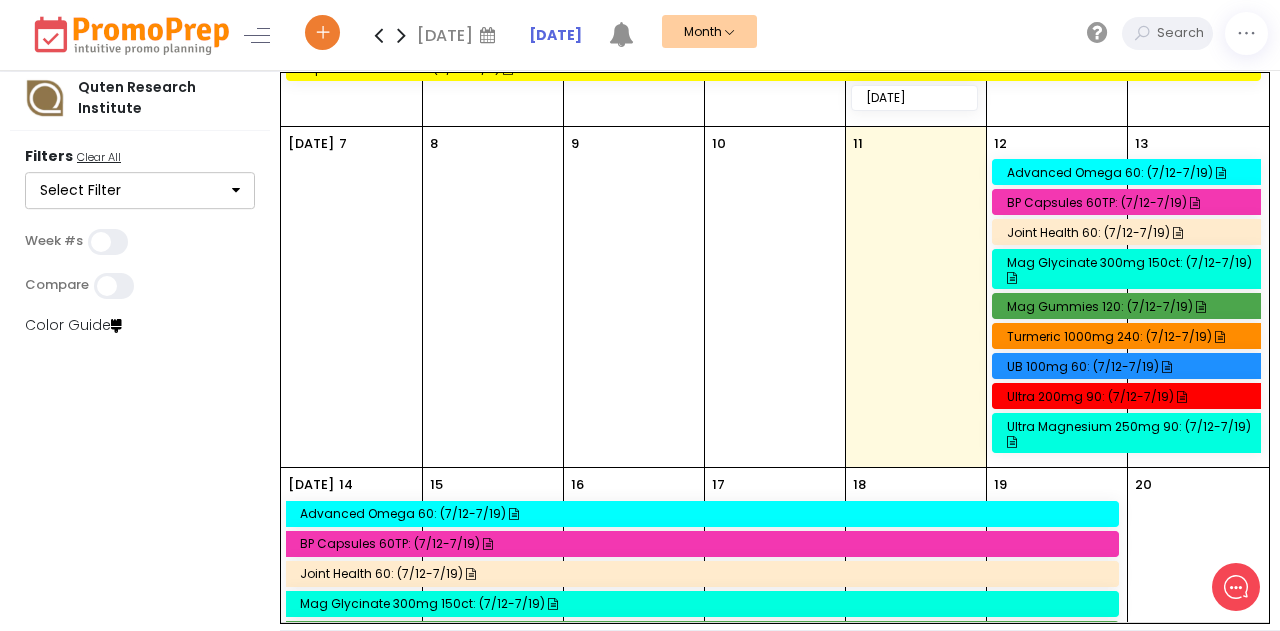 click on "Mag Gummies 120:  (7/12-7/19)" at bounding box center (1130, 306) 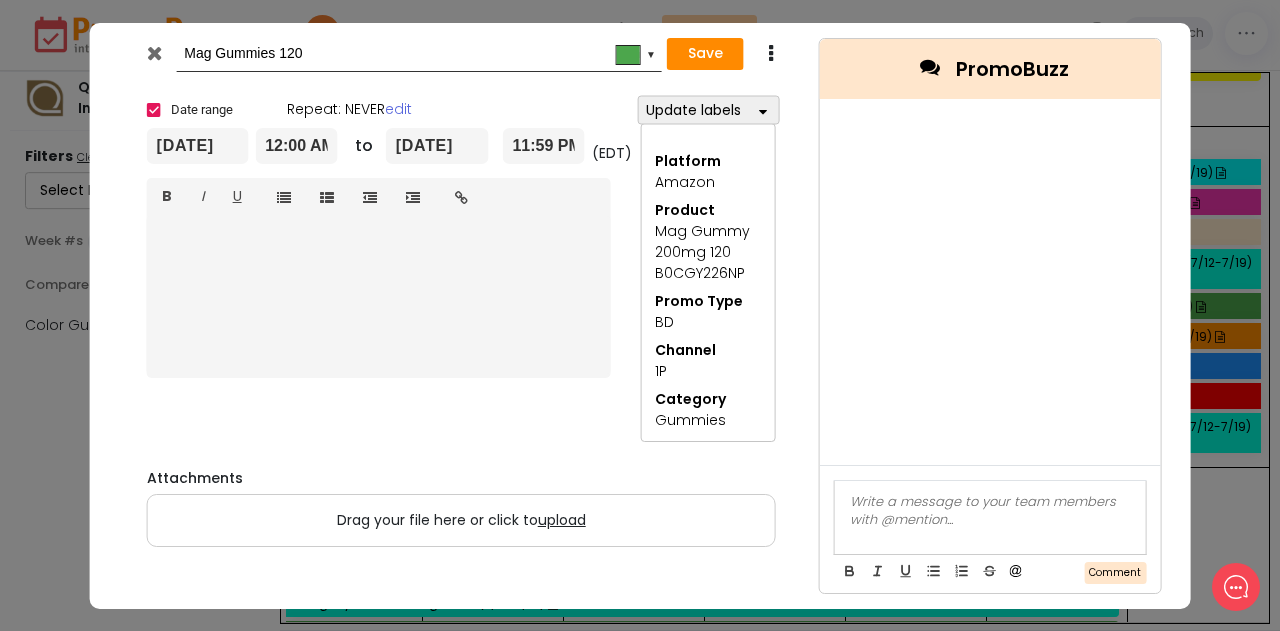 click at bounding box center [154, 53] 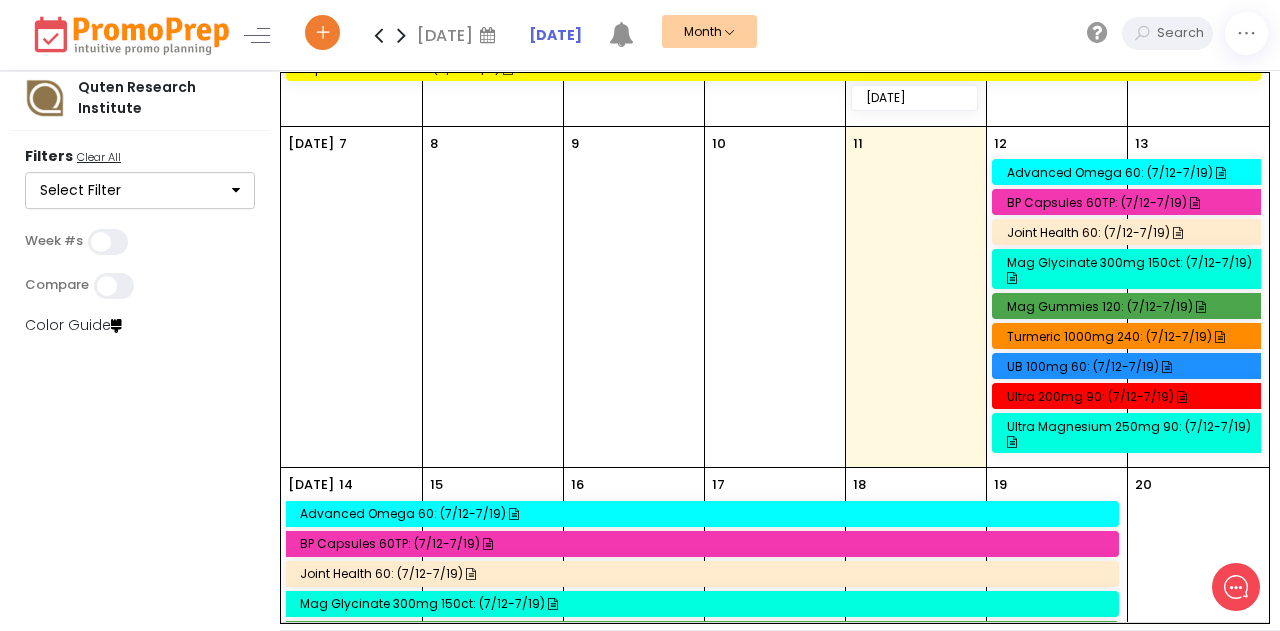 click on "Mag Gummies 120:  (7/12-7/19)" at bounding box center [1130, 306] 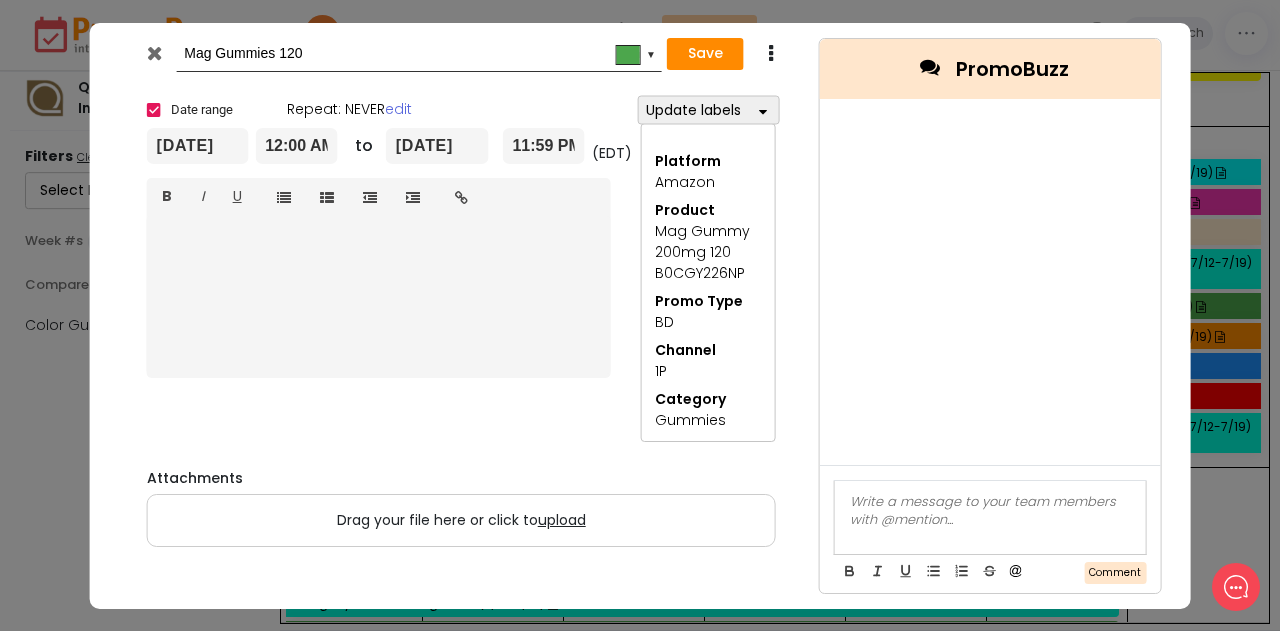 click at bounding box center [154, 53] 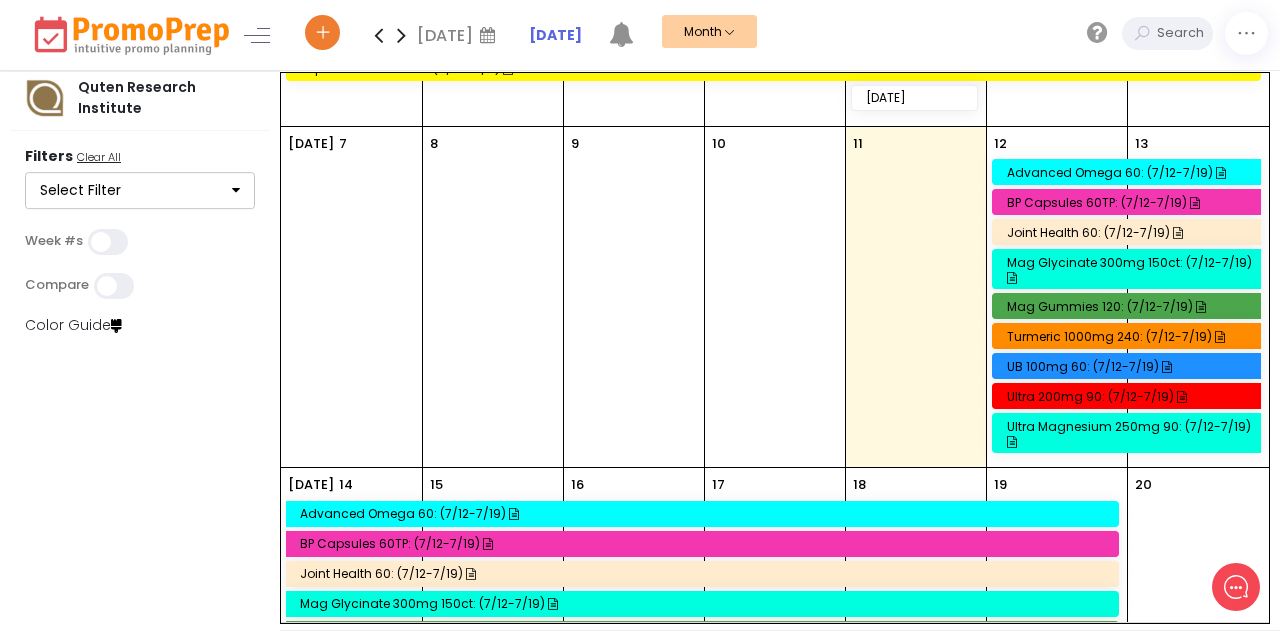 click on "Mag Glycinate 300mg 150ct:  (7/12-7/19)" at bounding box center (1130, 270) 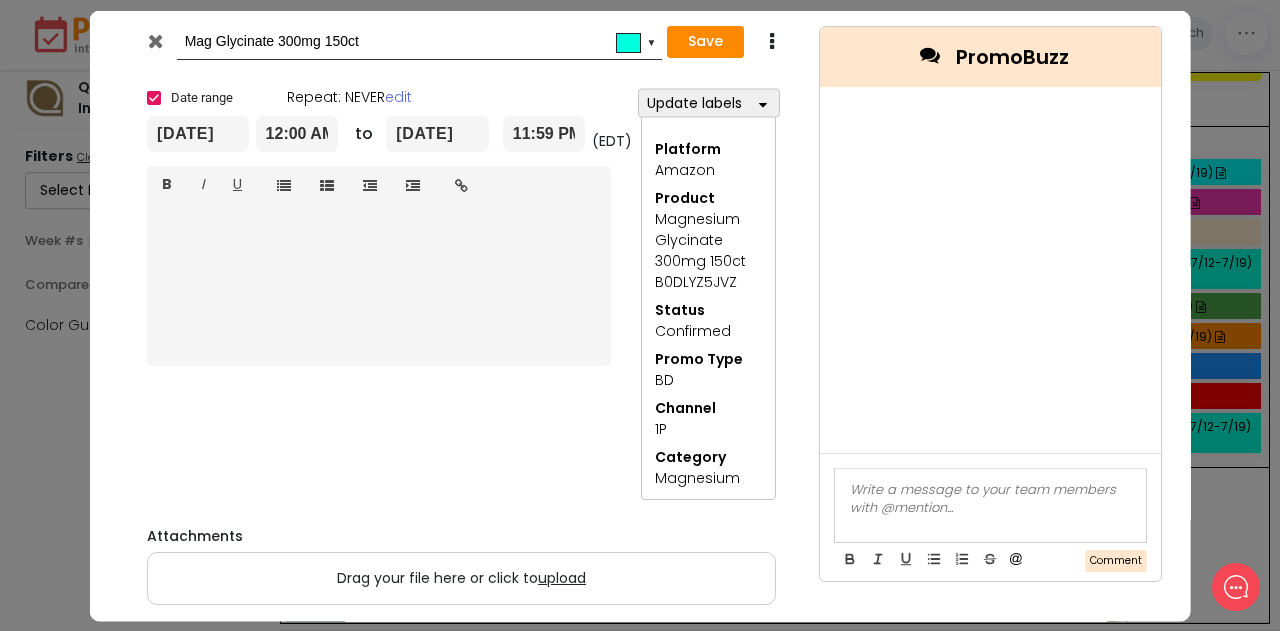 click at bounding box center [154, 40] 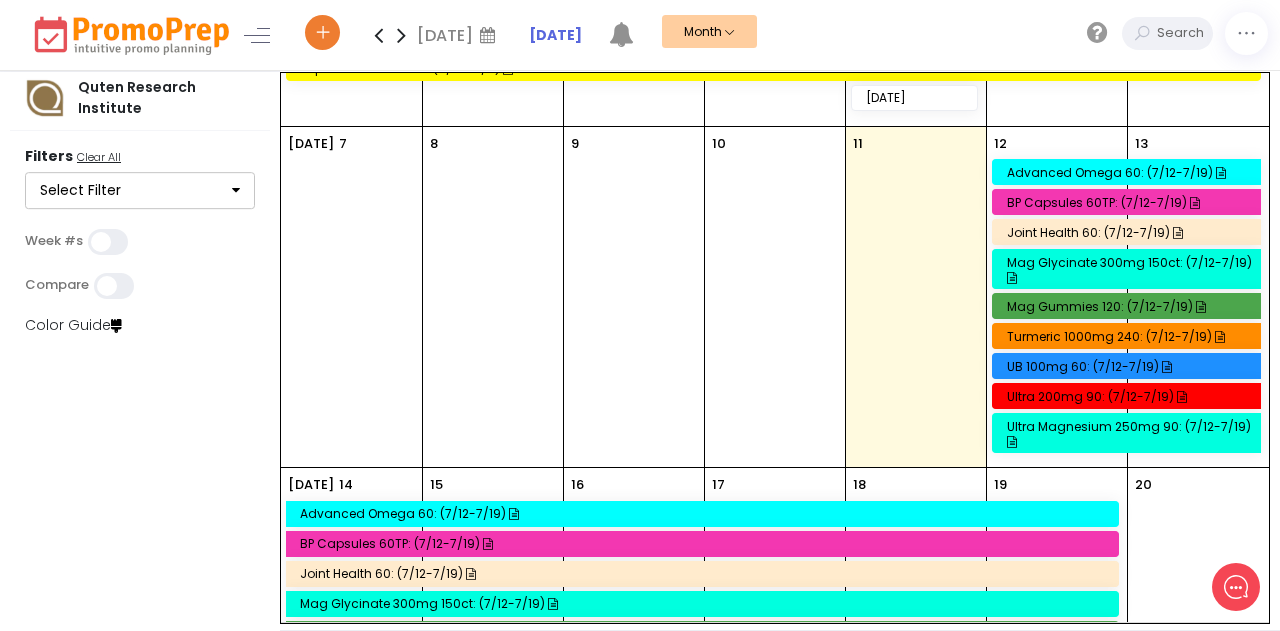 click on "Turmeric 1000mg 240:  (7/12-7/19)" at bounding box center [1130, 336] 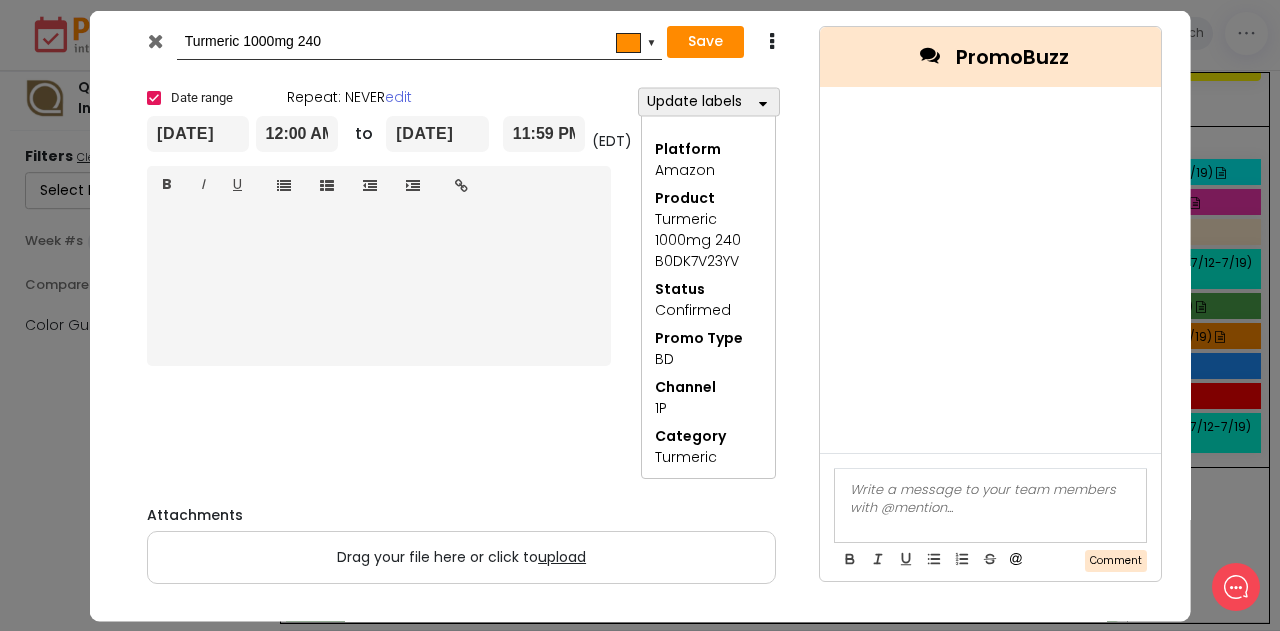 click at bounding box center (154, 40) 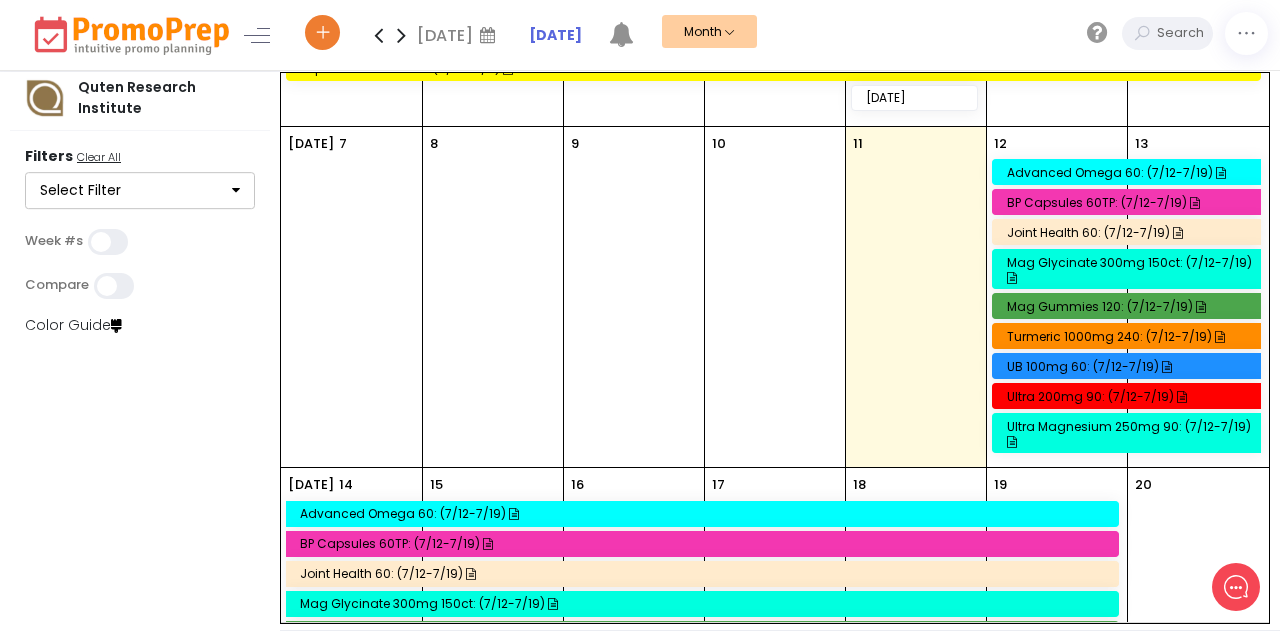 click on "Turmeric 1000mg 240:  (7/12-7/19)" at bounding box center (1130, 336) 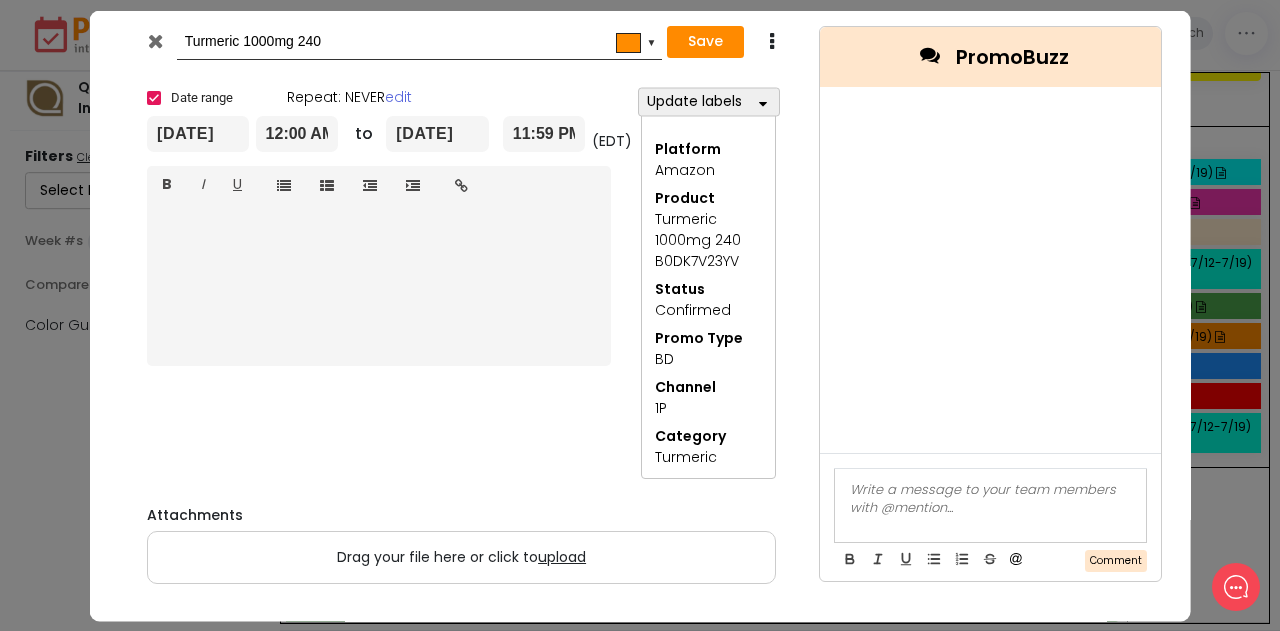 click at bounding box center [154, 40] 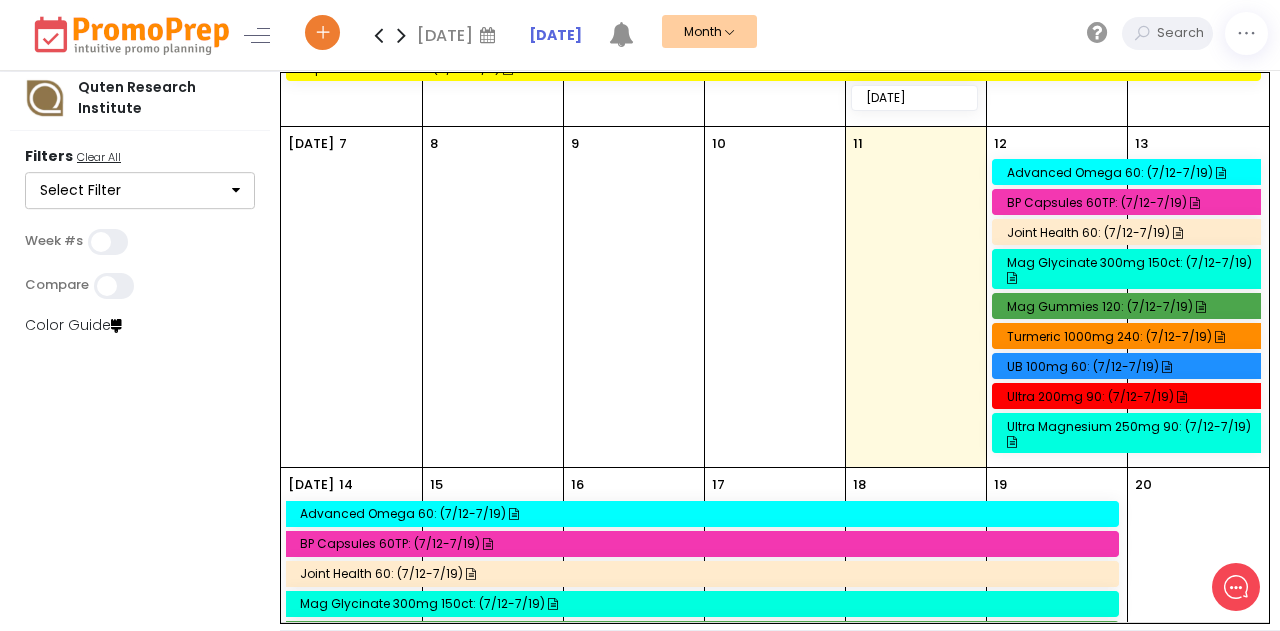 click on "UB 100mg 60:  (7/12-7/19)" at bounding box center [1130, 366] 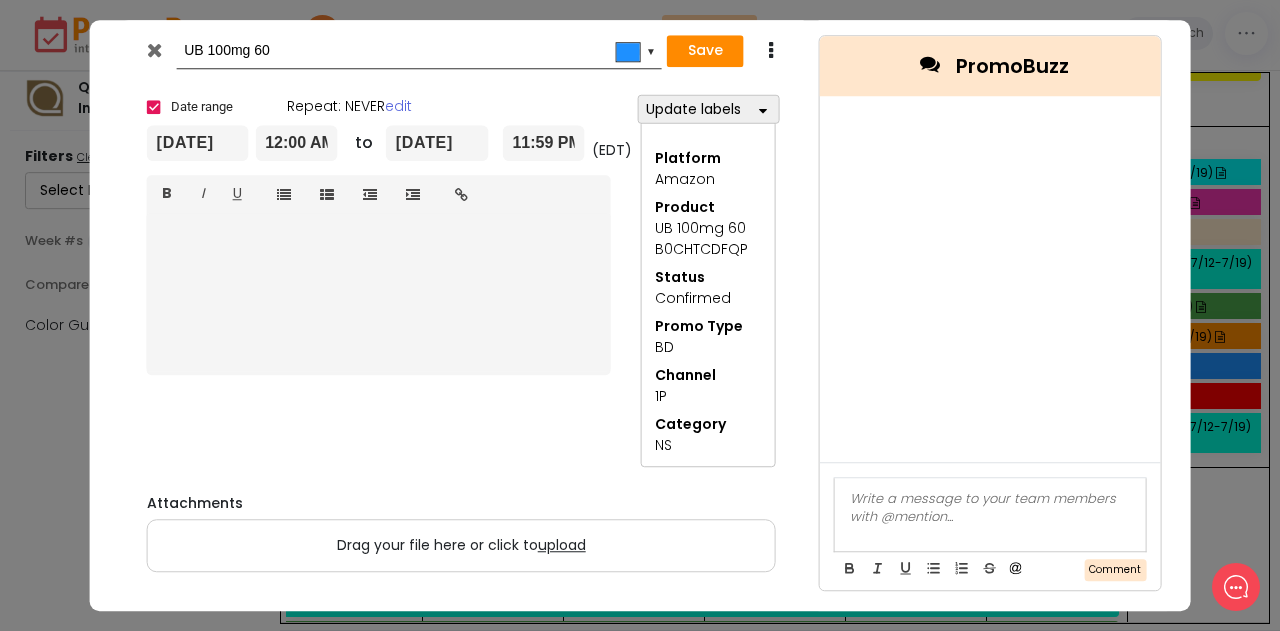 click at bounding box center (154, 50) 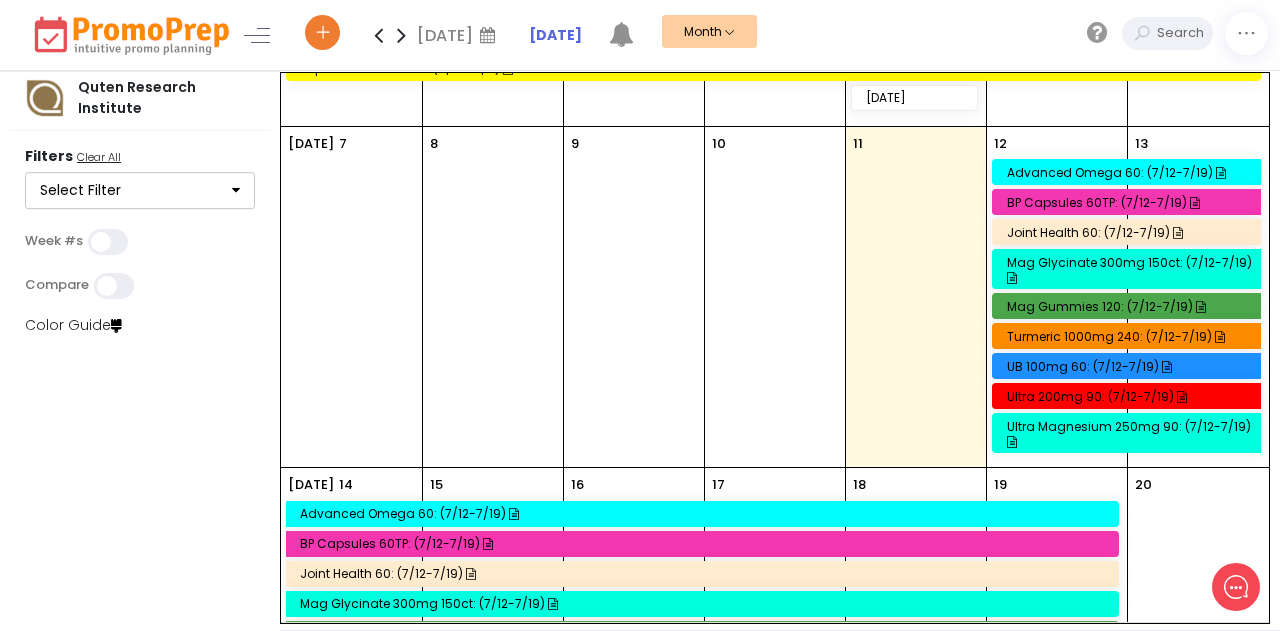 click on "UB 100mg 60:  (7/12-7/19)" 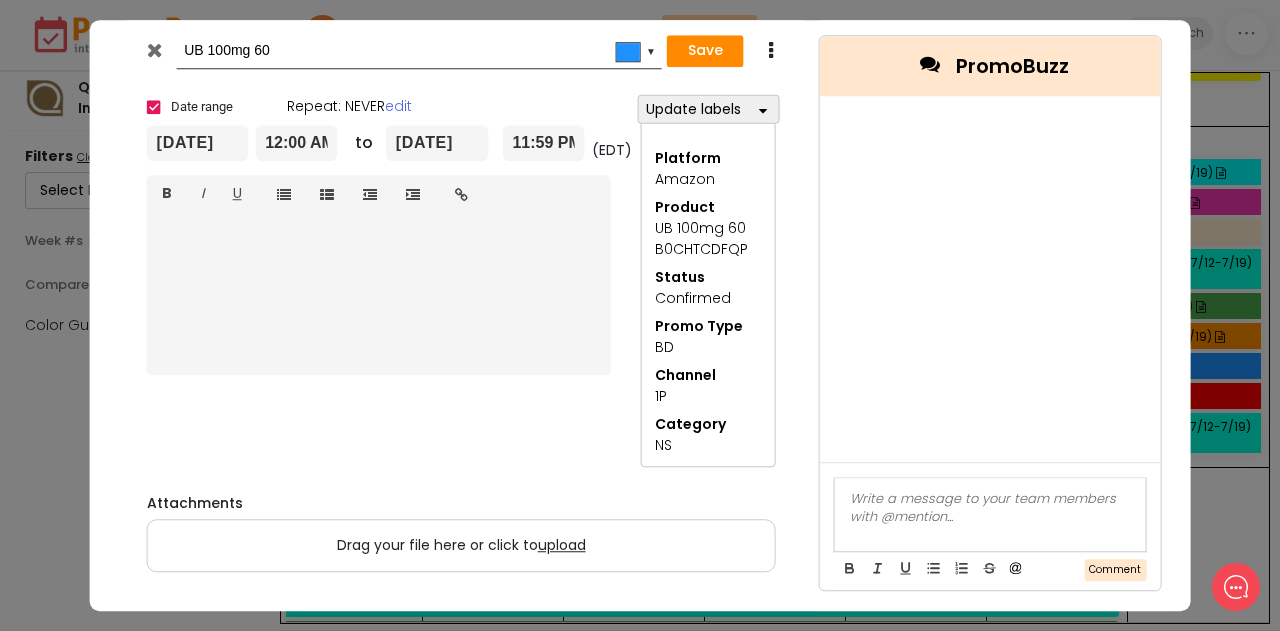 click at bounding box center [154, 50] 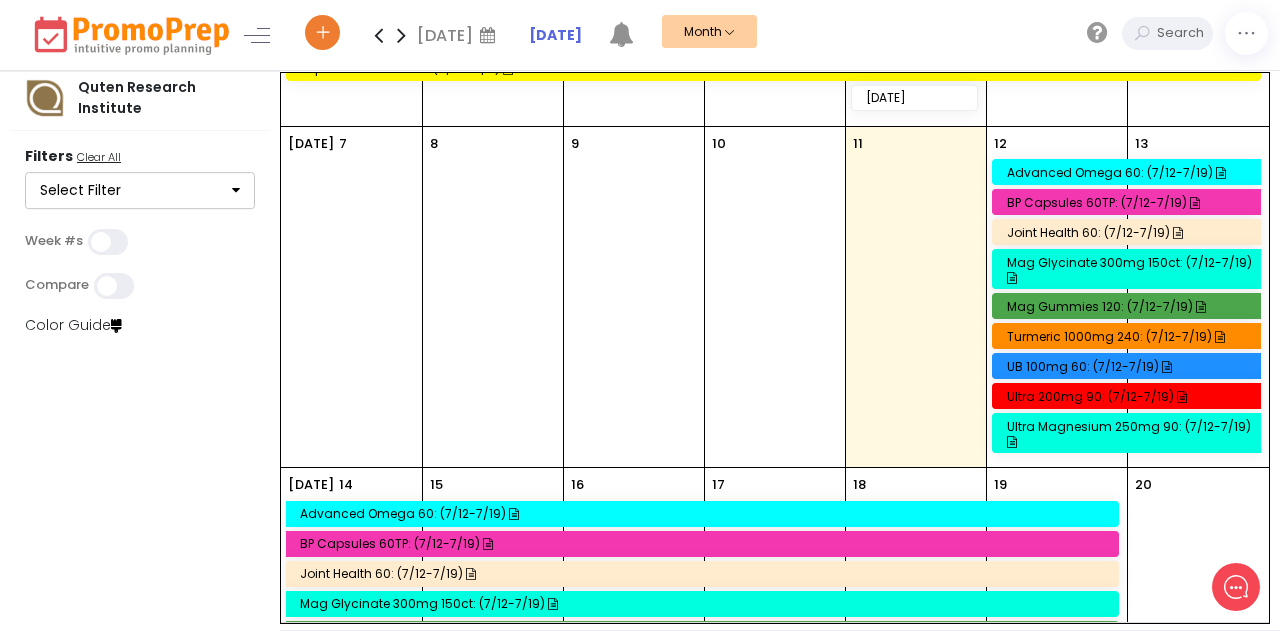 click on "Ultra 200mg 90:  (7/12-7/19)" at bounding box center (1130, 396) 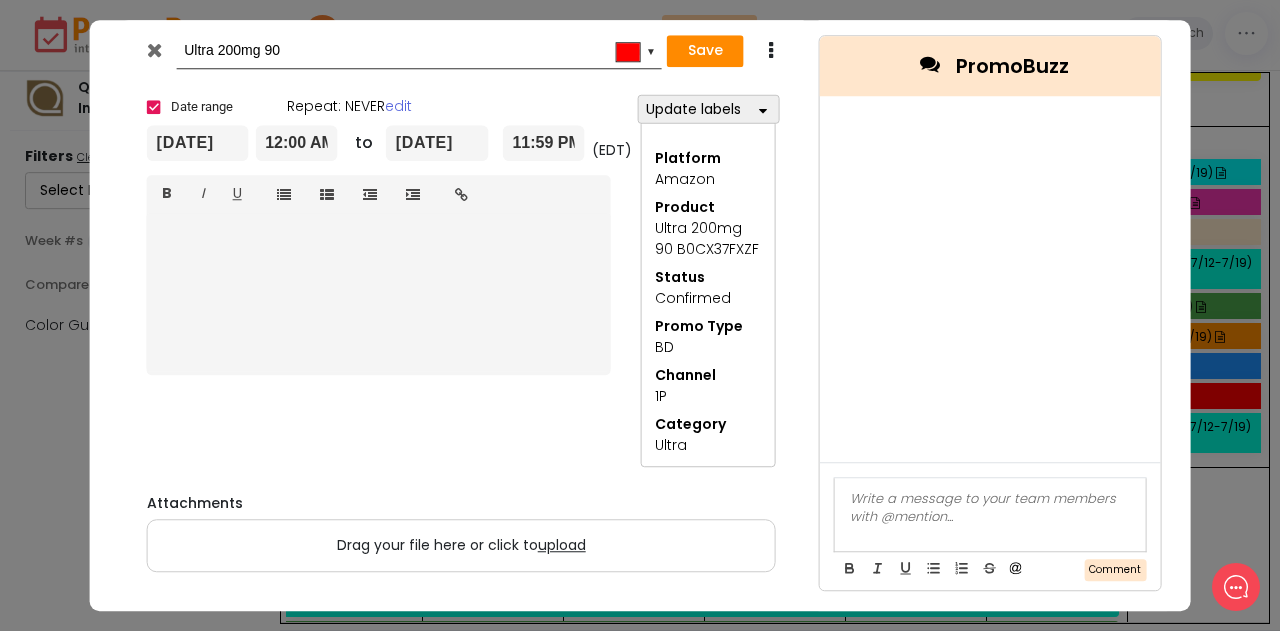 click at bounding box center (154, 50) 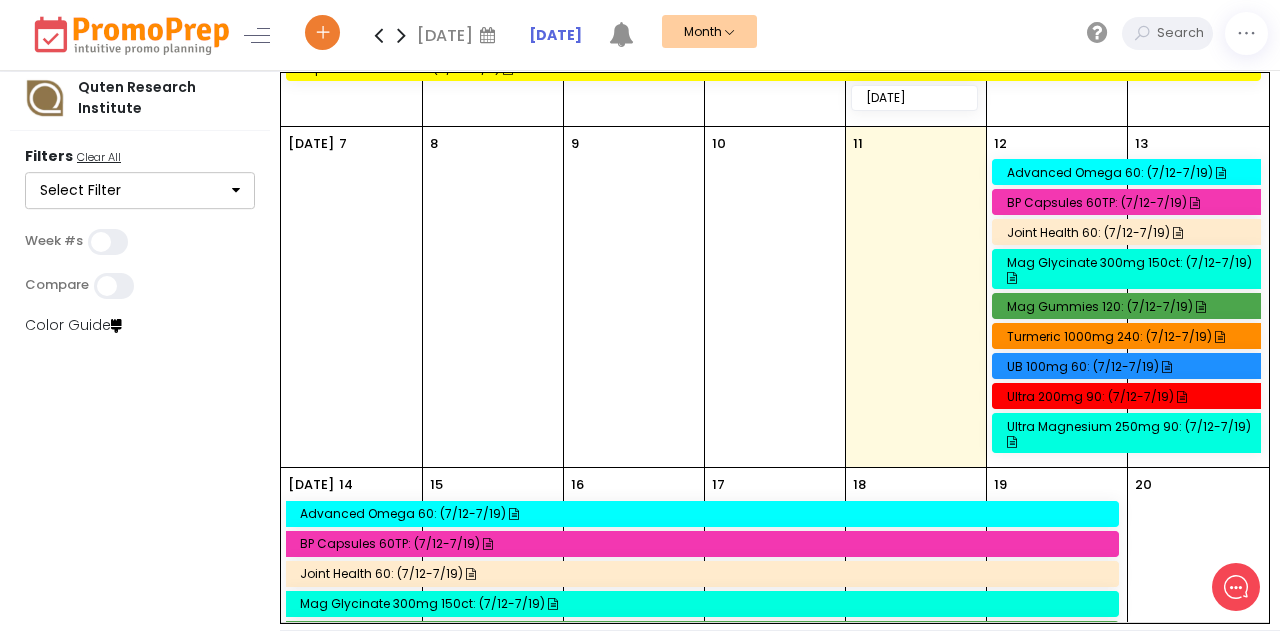 click on "Ultra Magnesium 250mg 90:  (7/12-7/19)" at bounding box center [1130, 434] 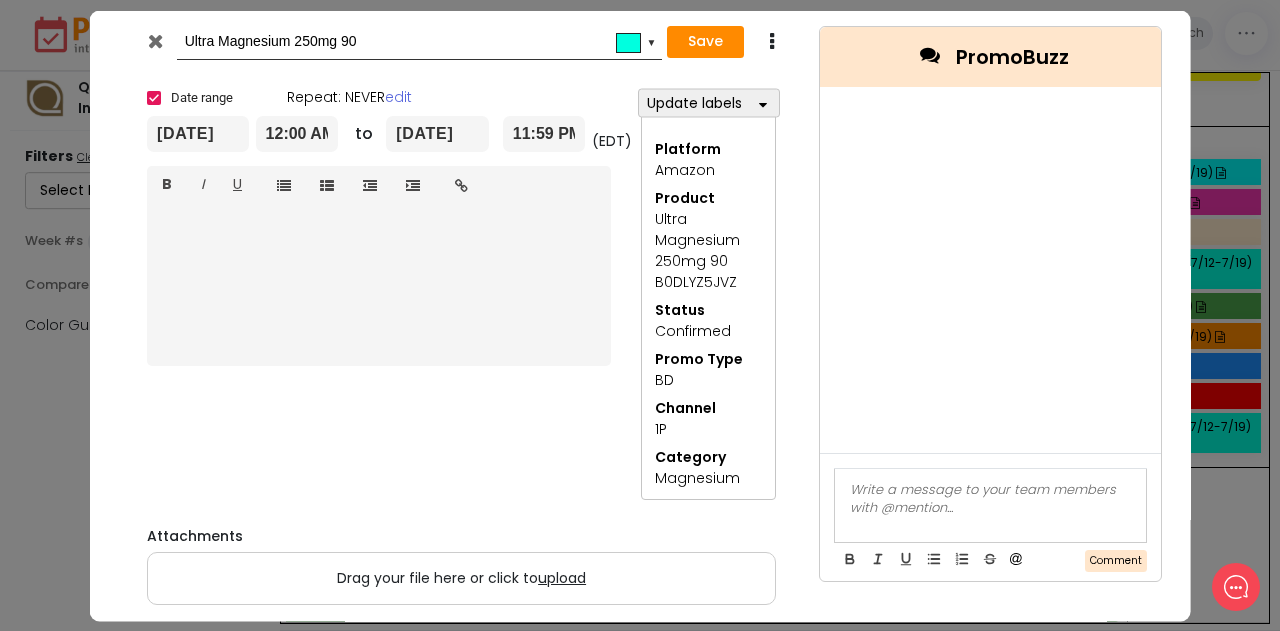 click at bounding box center (154, 40) 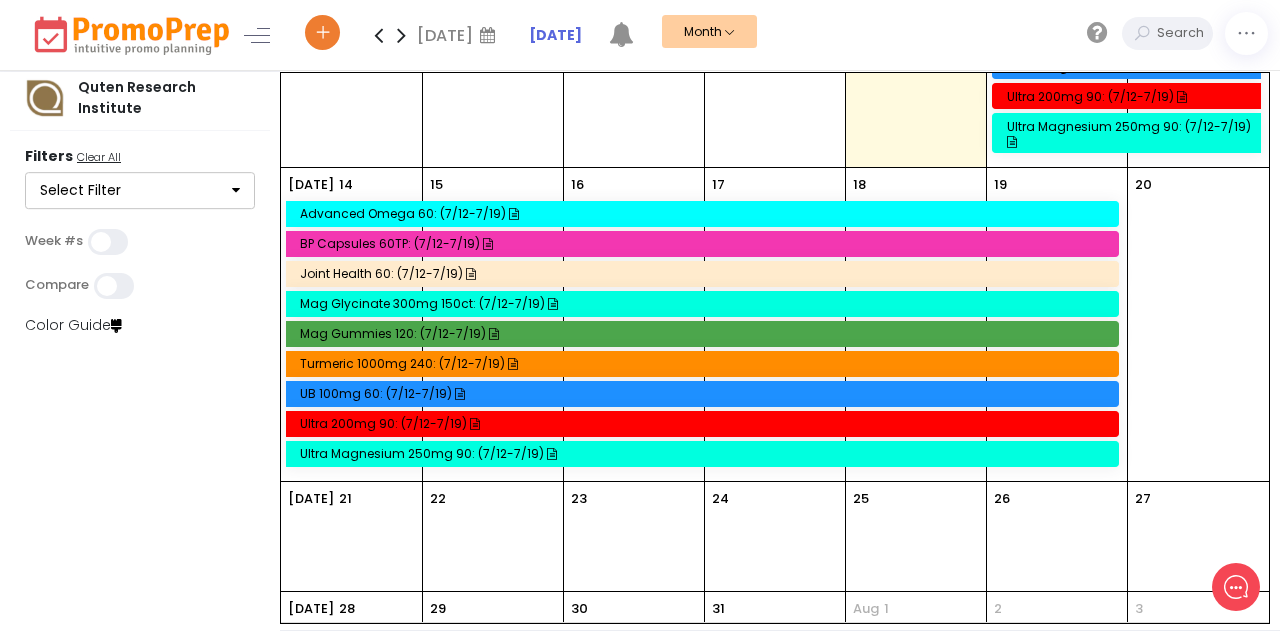scroll, scrollTop: 491, scrollLeft: 0, axis: vertical 